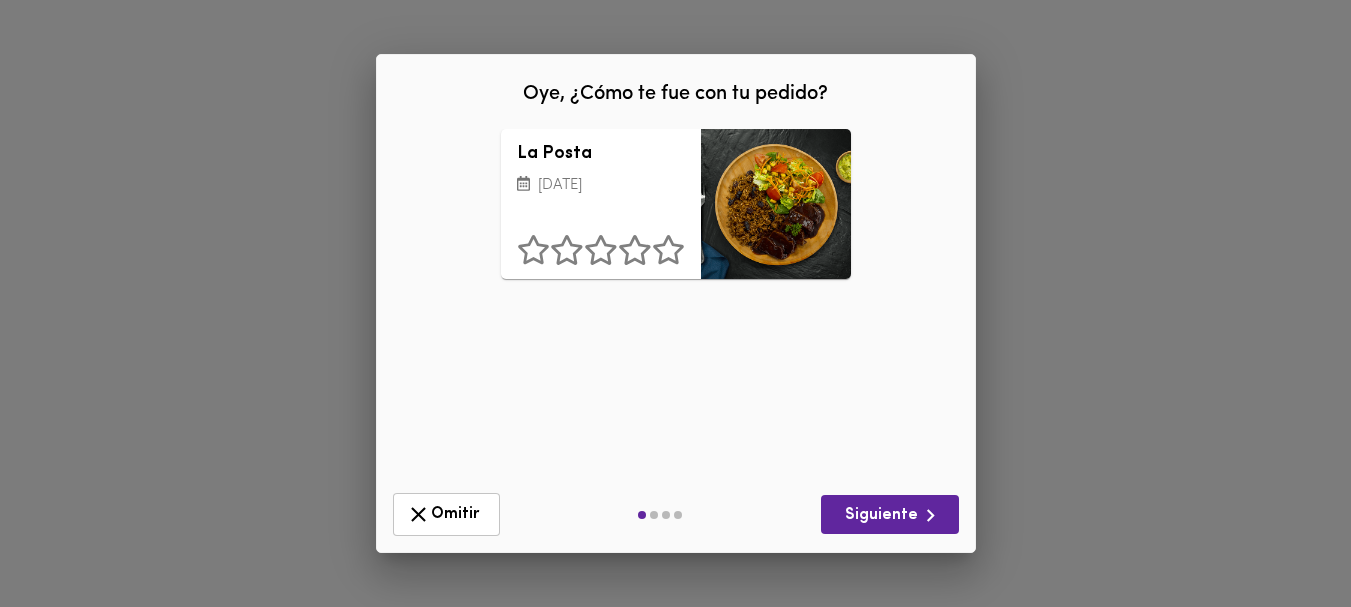 scroll, scrollTop: 0, scrollLeft: 0, axis: both 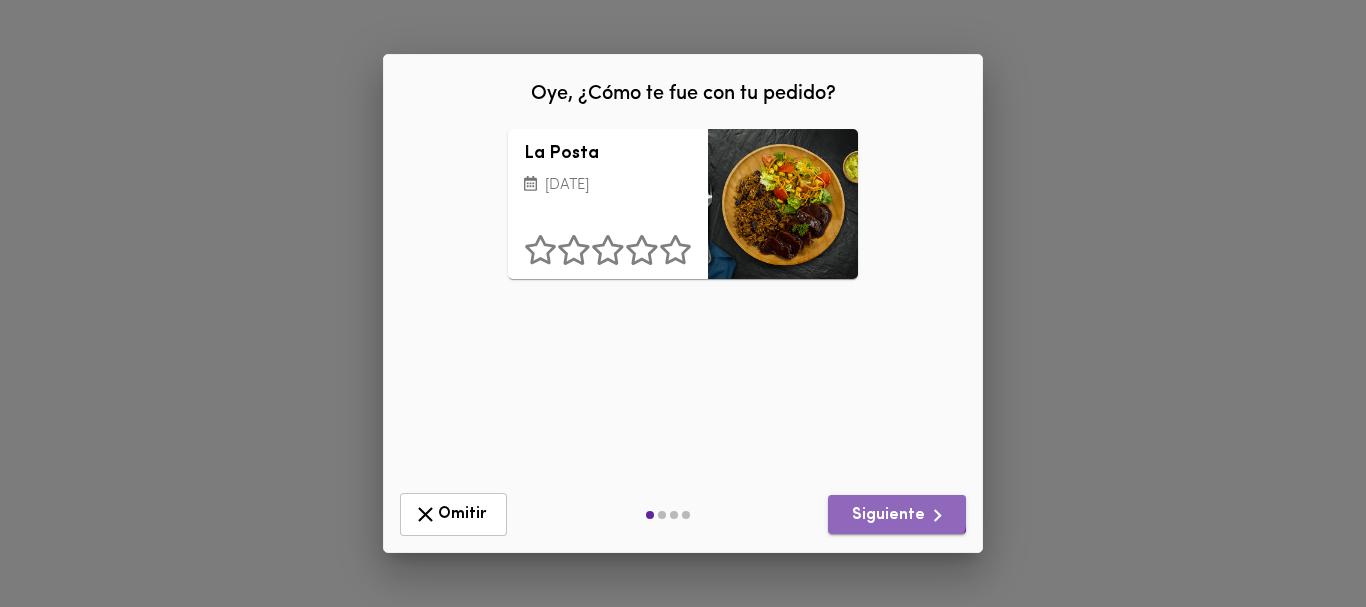 click on "Siguiente" at bounding box center [897, 515] 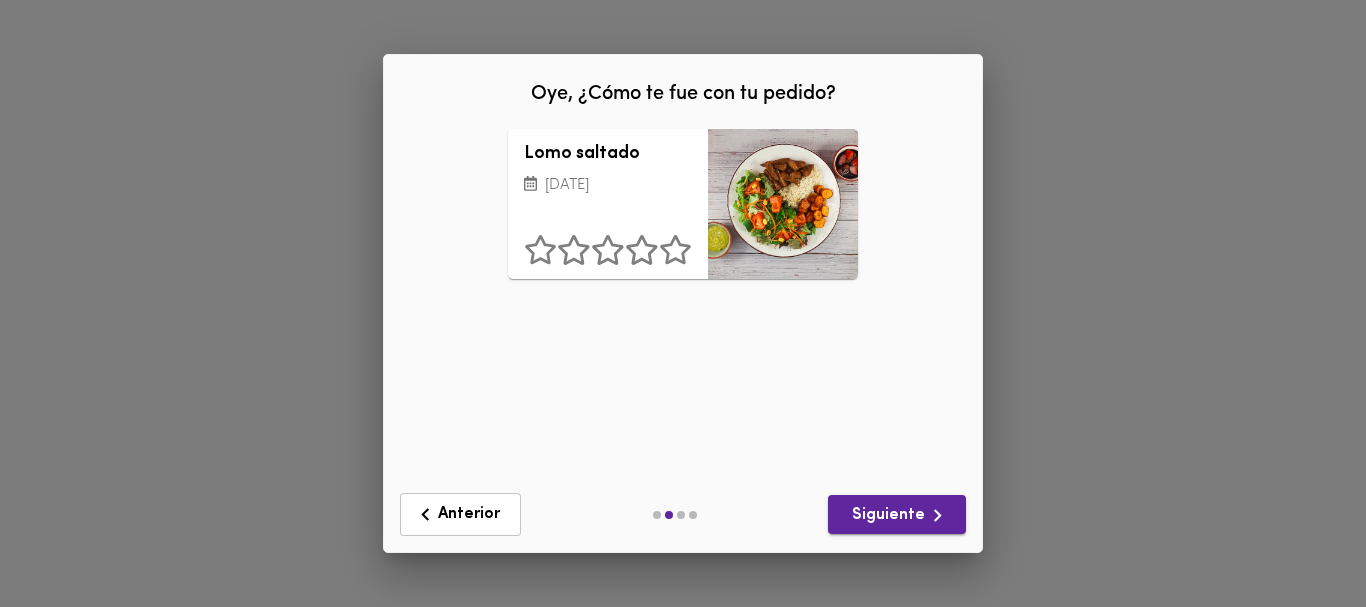 click on "Siguiente" at bounding box center (897, 515) 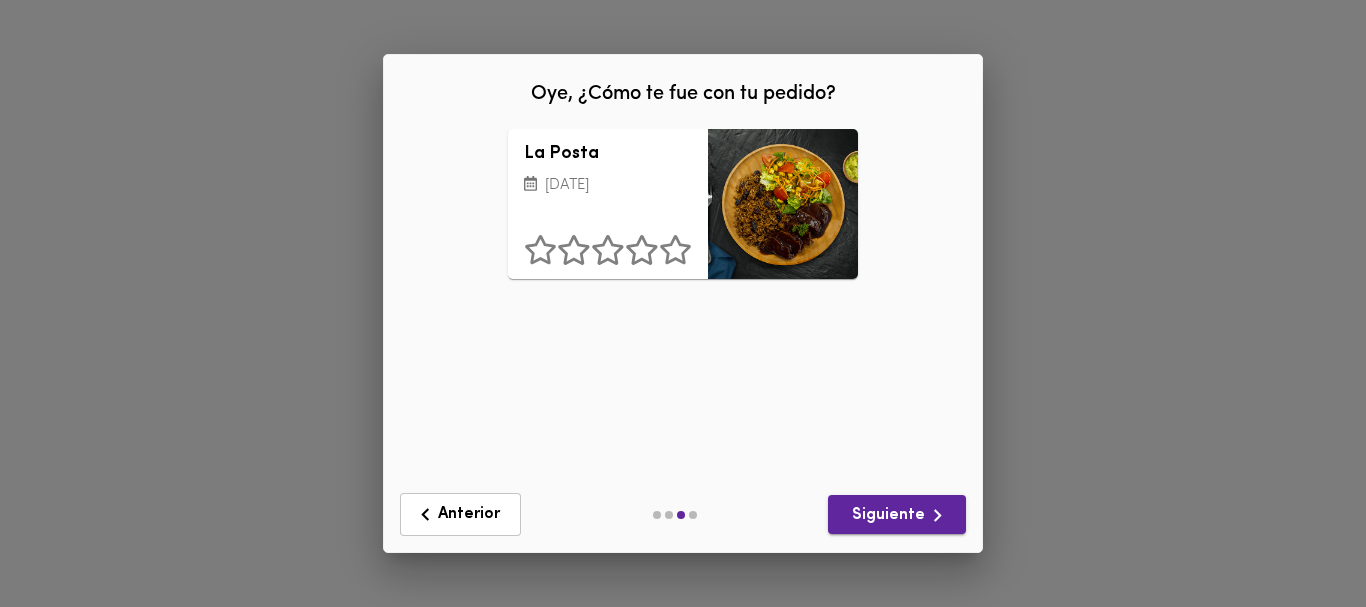 click on "Siguiente" at bounding box center [897, 515] 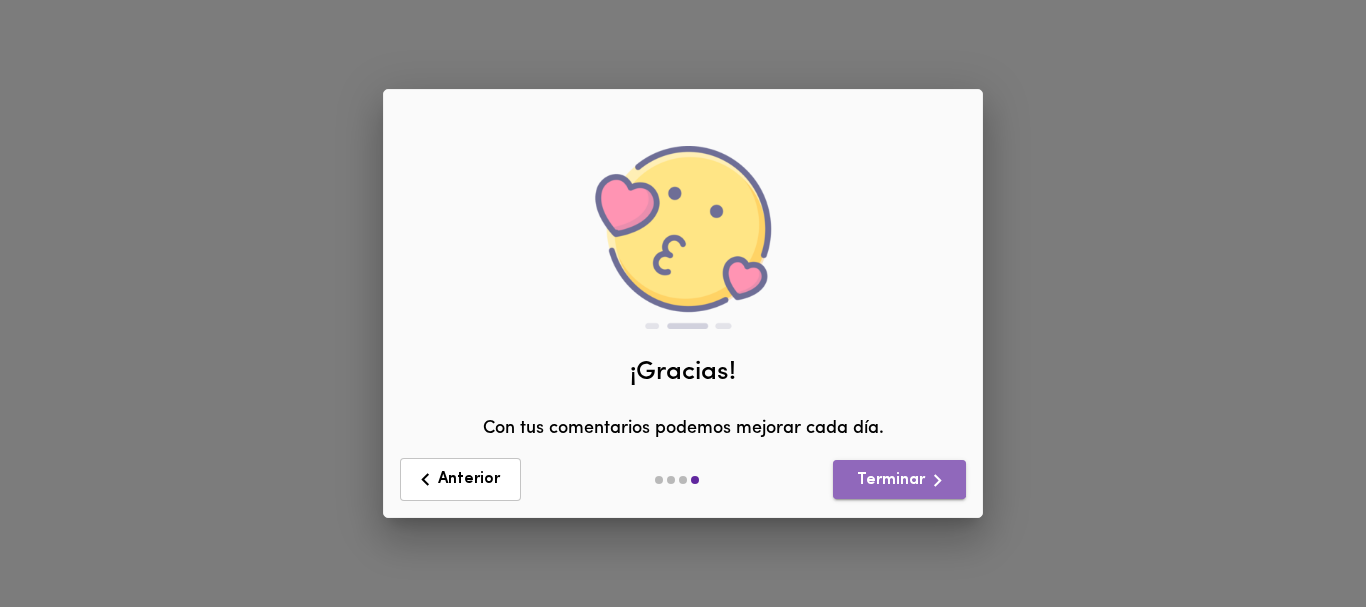 click on "Terminar" at bounding box center (899, 480) 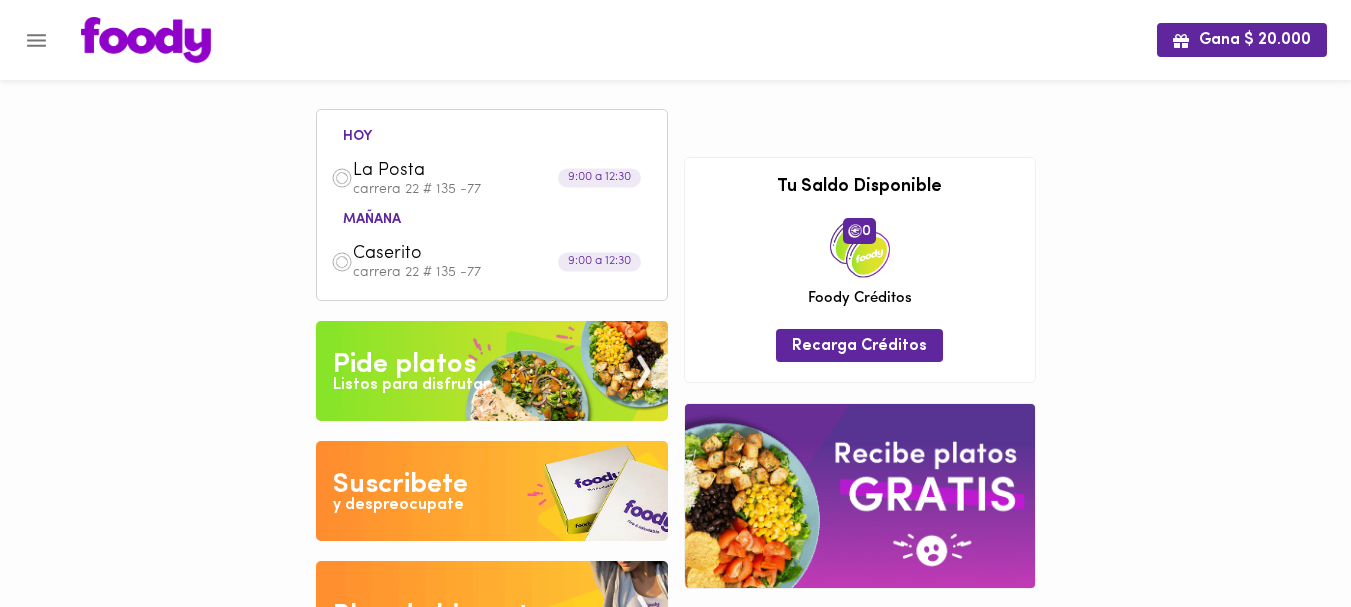 drag, startPoint x: 340, startPoint y: 254, endPoint x: 1187, endPoint y: 236, distance: 847.1912 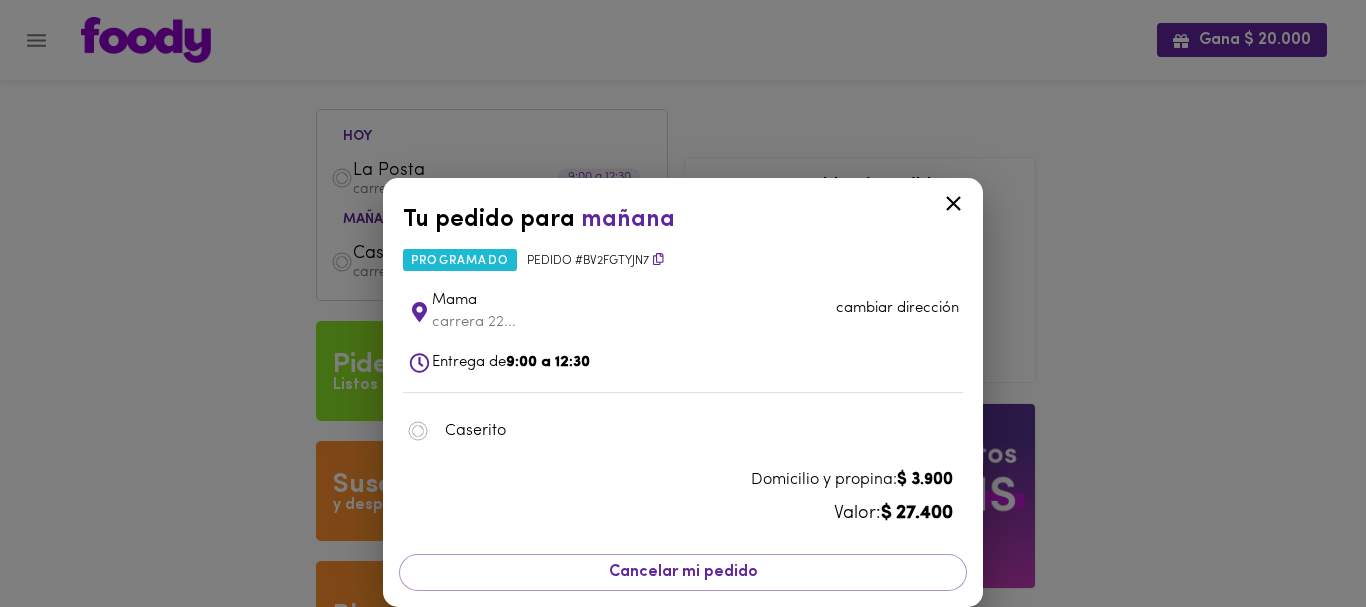 click on "Tu pedido para    [DATE] programado Pedido #  Bv2fgtyjN7 Mama carrera 22... cambiar dirección Entrega de  9:00 a 12:30 Caserito  Domicilio y propina:  $ 3.900 Valor:  $ 27.400 Cancelar mi pedido" at bounding box center (683, 303) 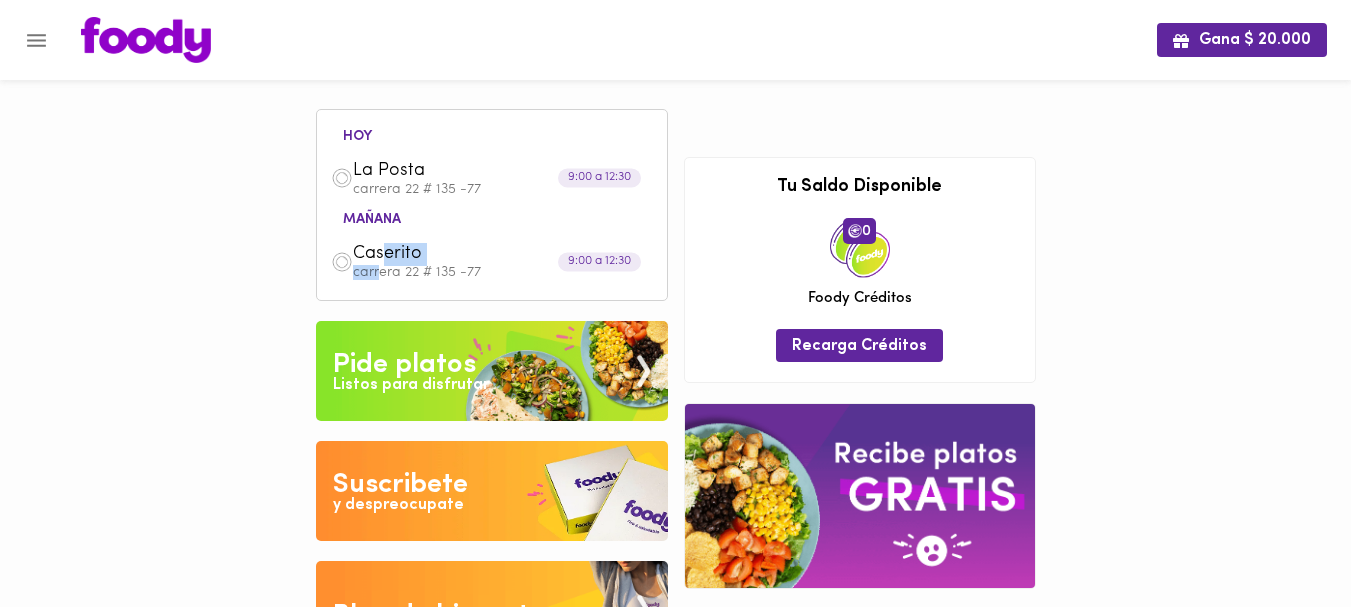 click on "Caserito  carrera 22 # 135 -77" at bounding box center [503, 261] 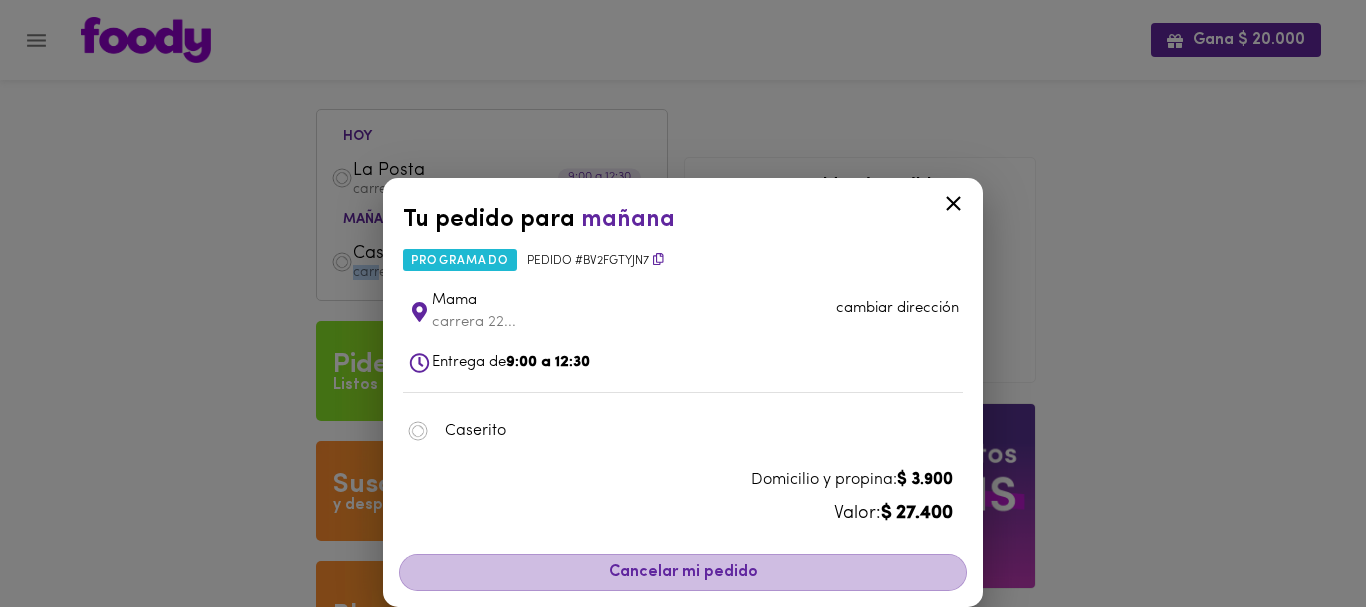 click on "Cancelar mi pedido" at bounding box center (683, 572) 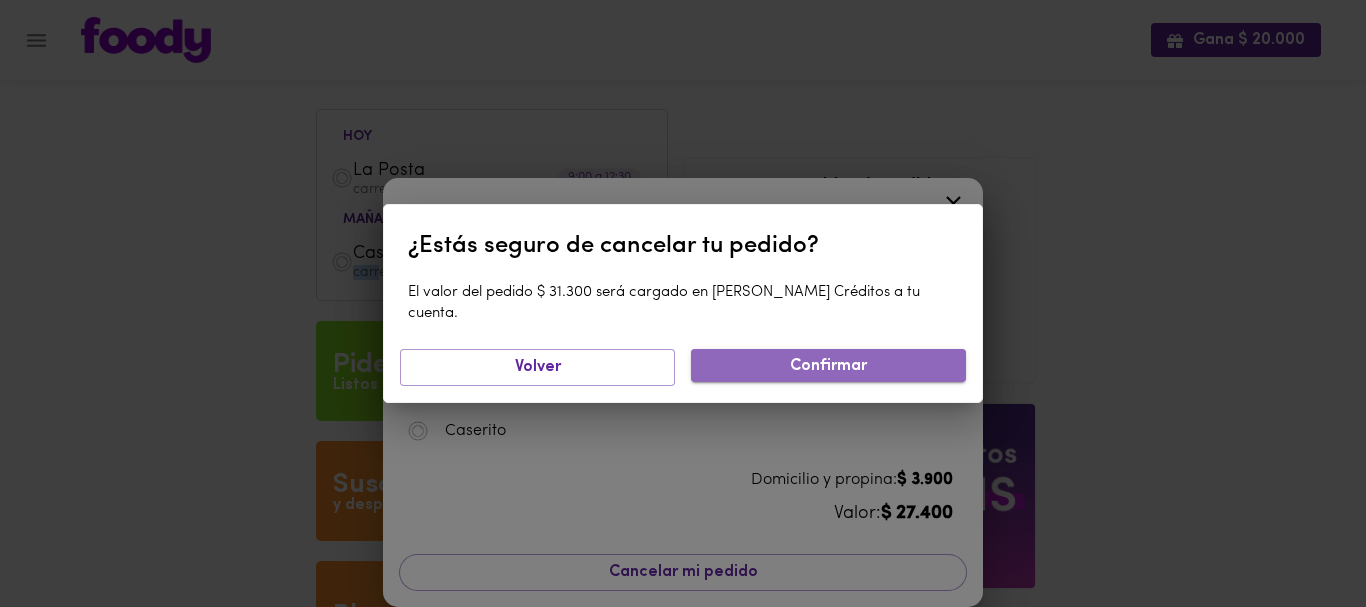 click on "Confirmar" at bounding box center [828, 366] 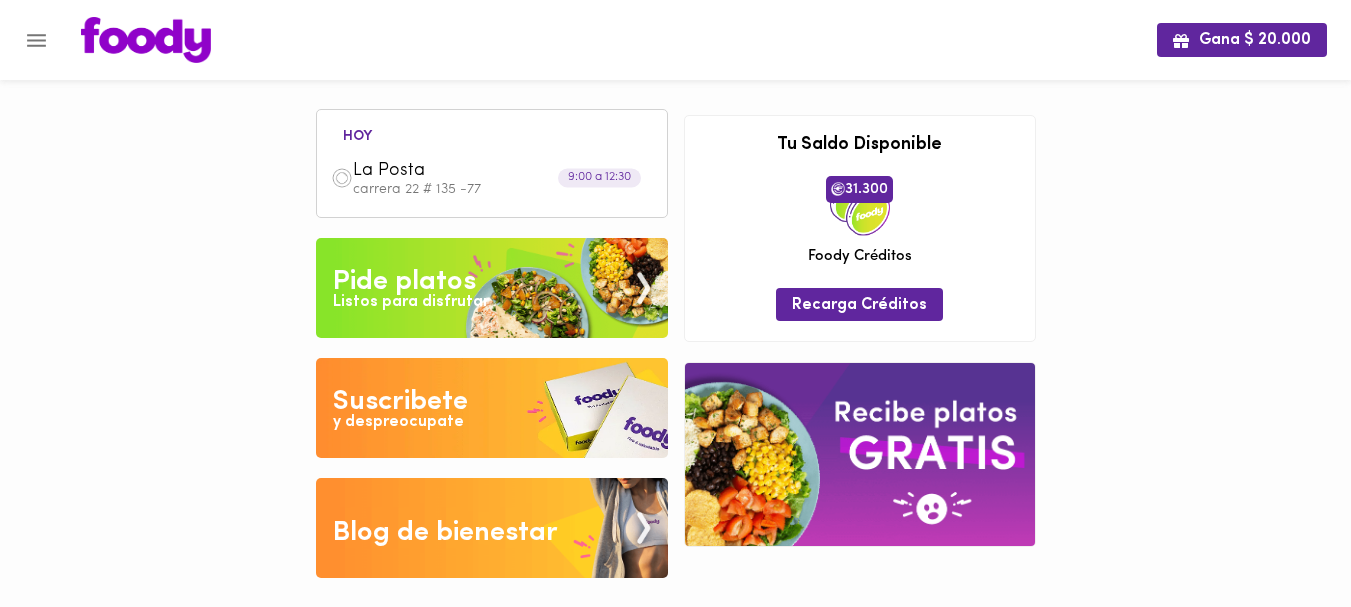 click on "Pide platos" at bounding box center (404, 282) 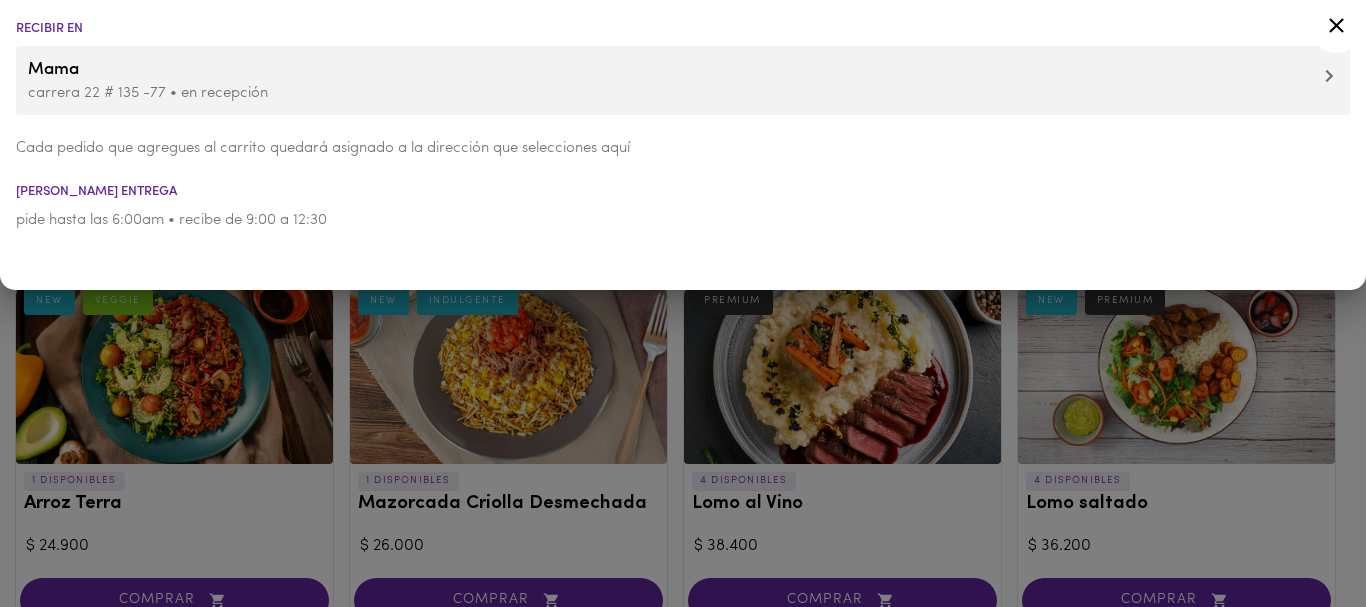click at bounding box center (683, 303) 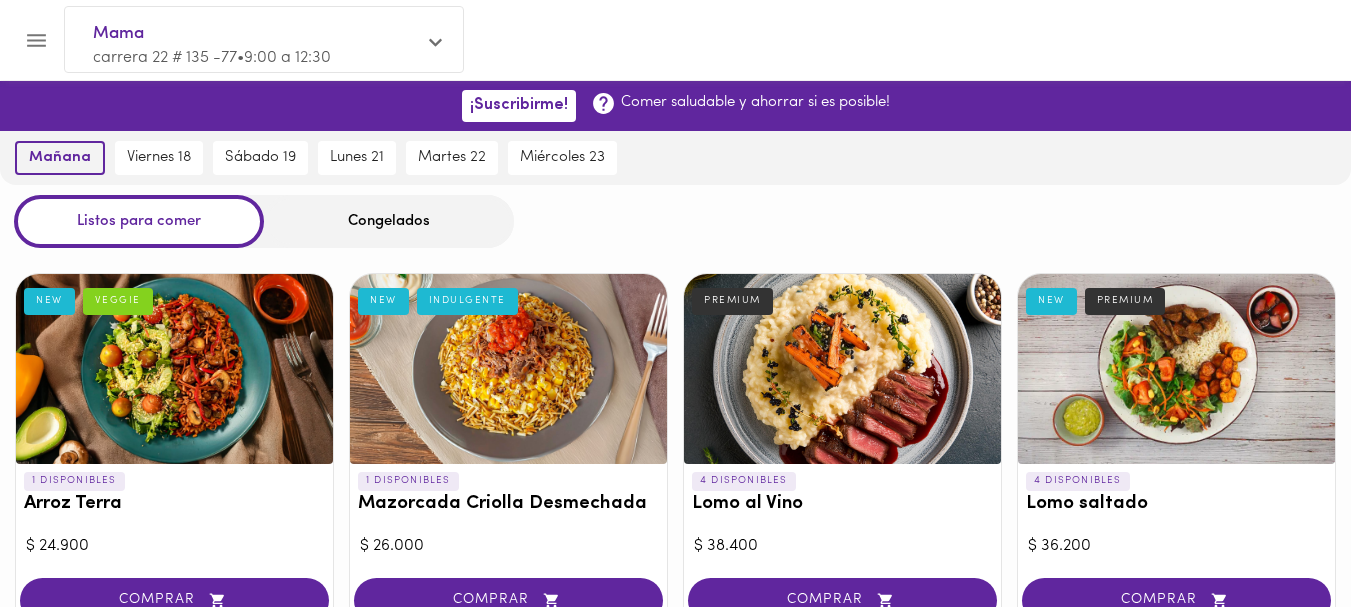 click on "mañana" at bounding box center [60, 158] 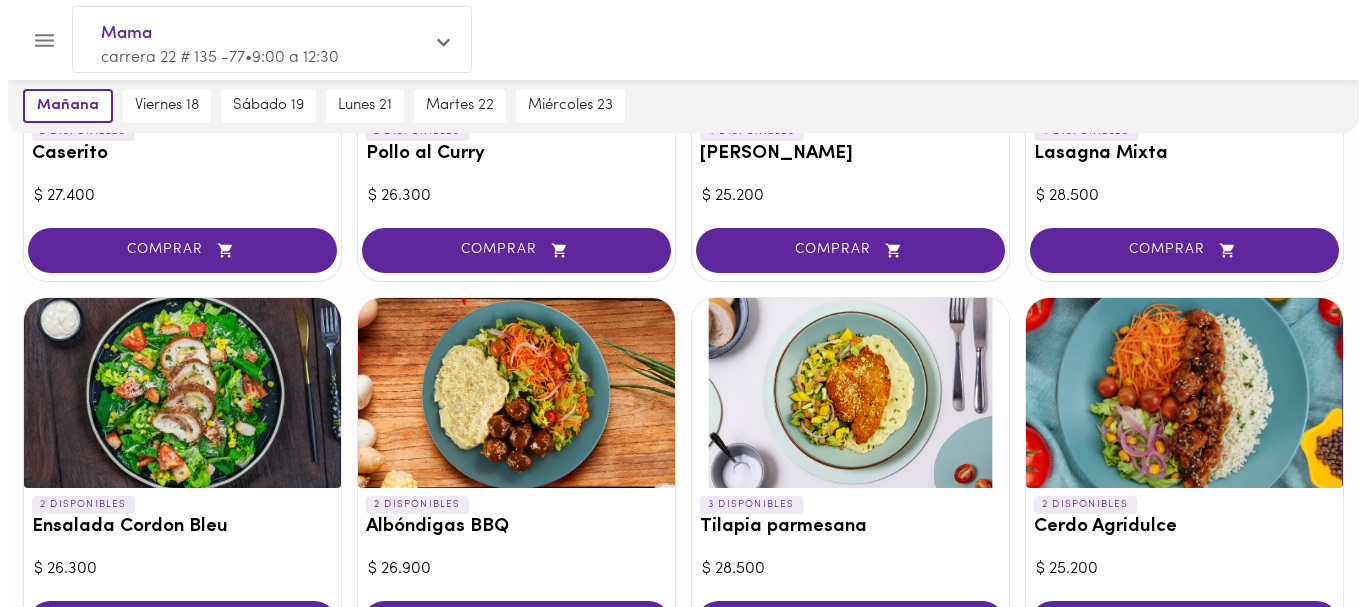 scroll, scrollTop: 778, scrollLeft: 0, axis: vertical 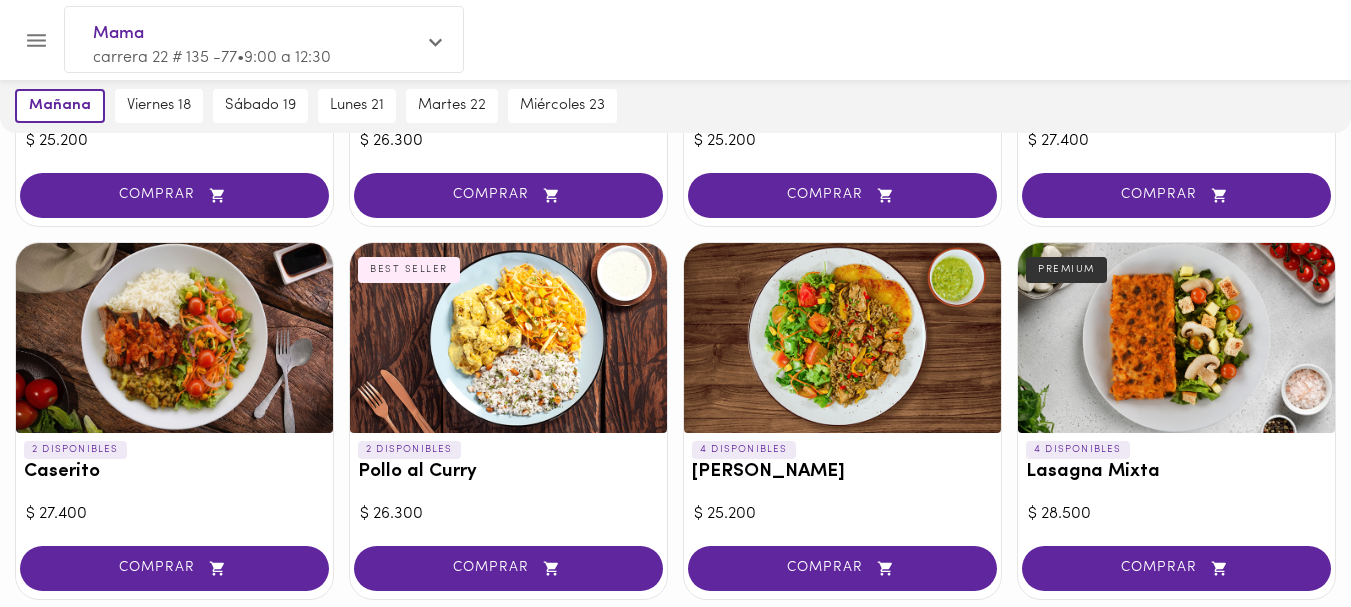 click at bounding box center (1176, 338) 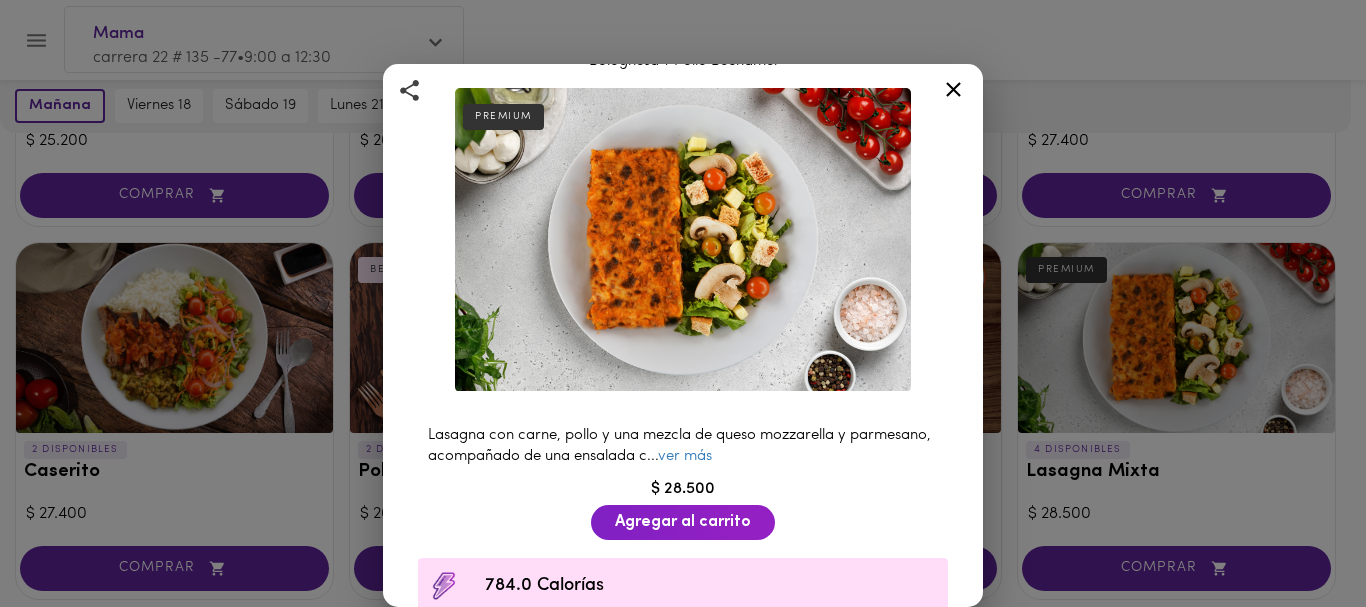 scroll, scrollTop: 109, scrollLeft: 0, axis: vertical 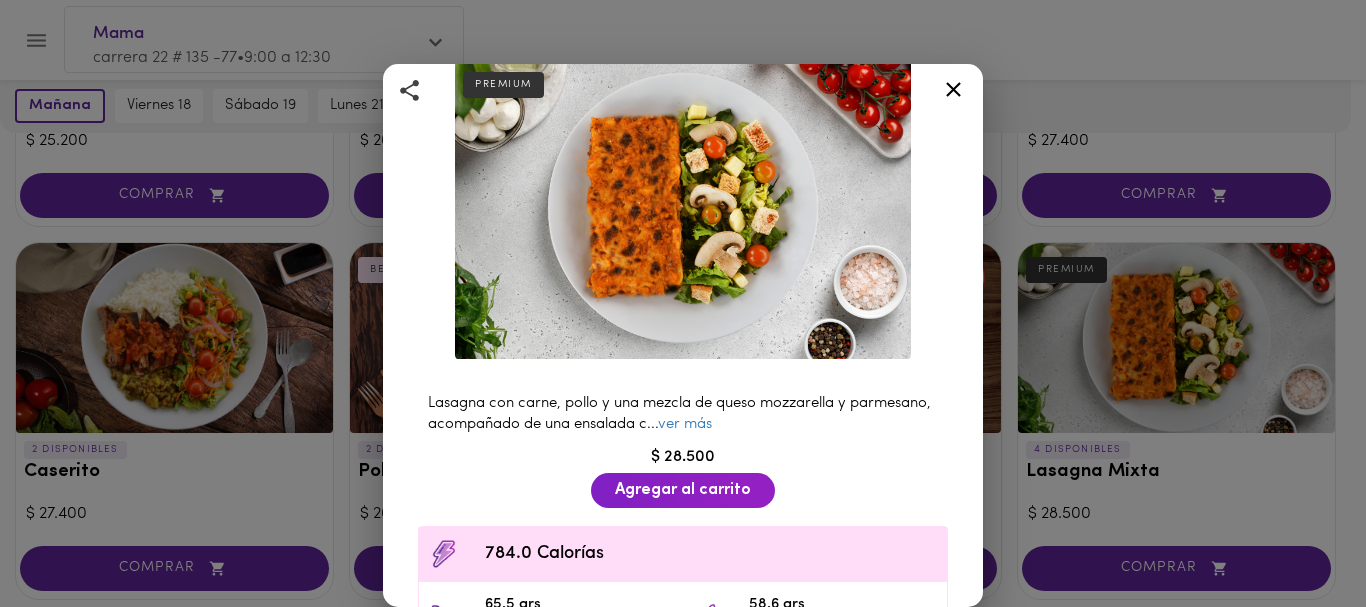 drag, startPoint x: 771, startPoint y: 424, endPoint x: 773, endPoint y: 413, distance: 11.18034 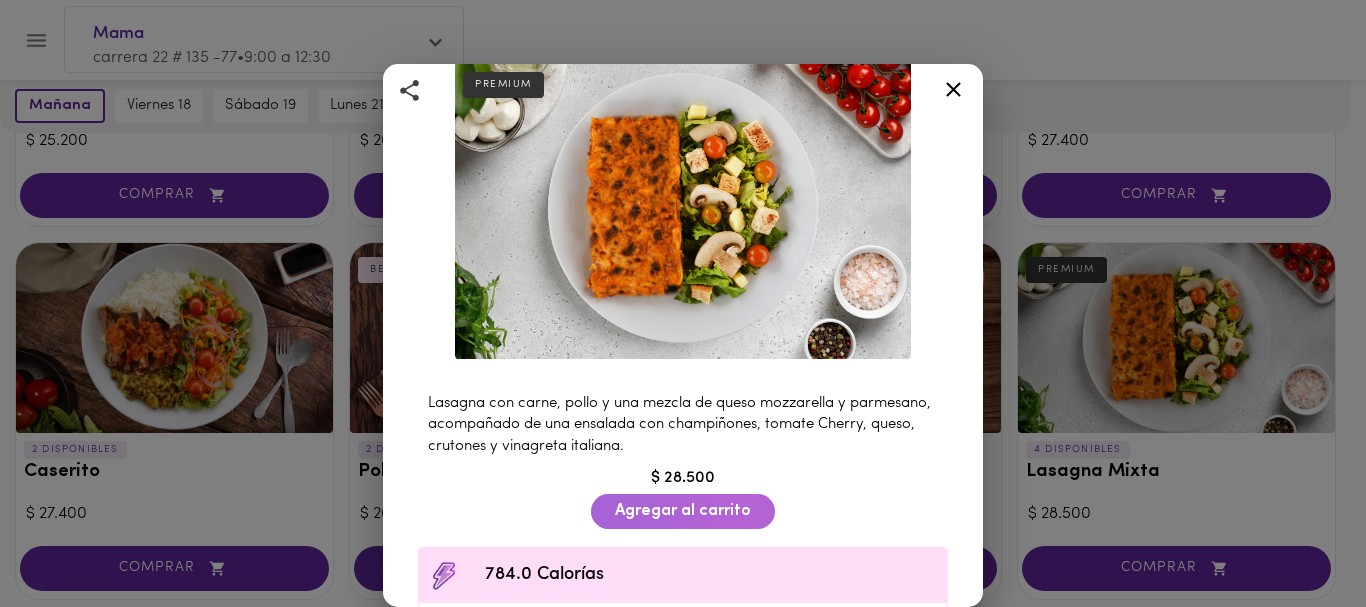 click on "Agregar al carrito" at bounding box center [683, 511] 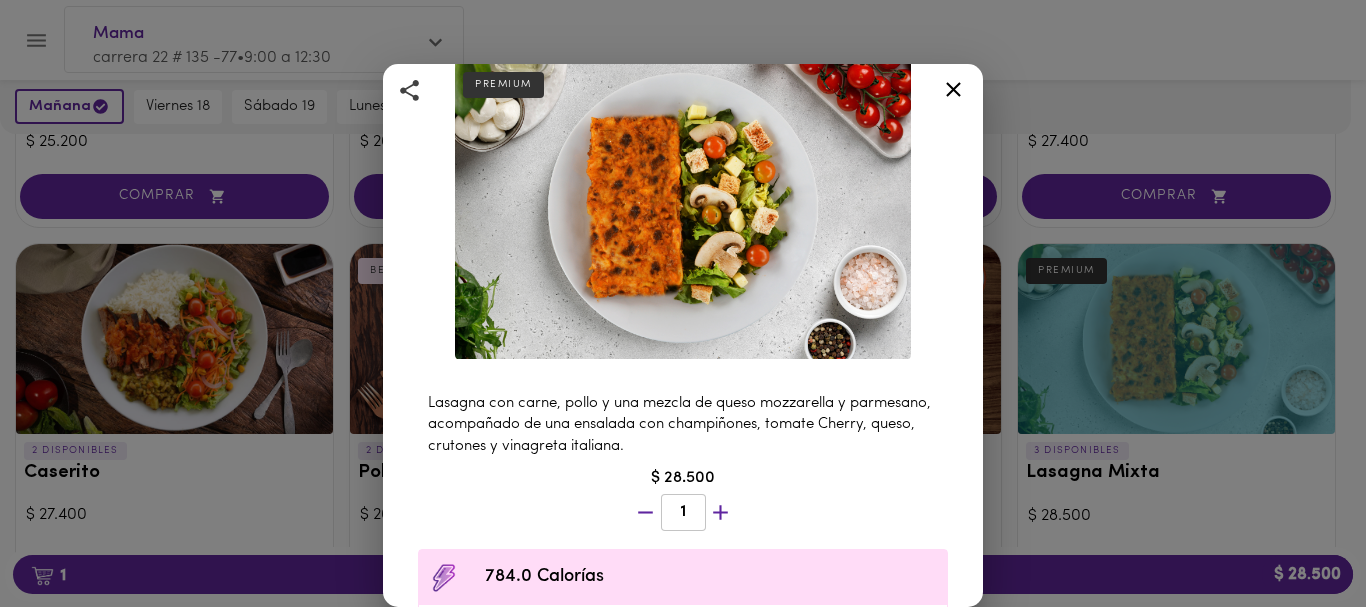 scroll, scrollTop: 779, scrollLeft: 0, axis: vertical 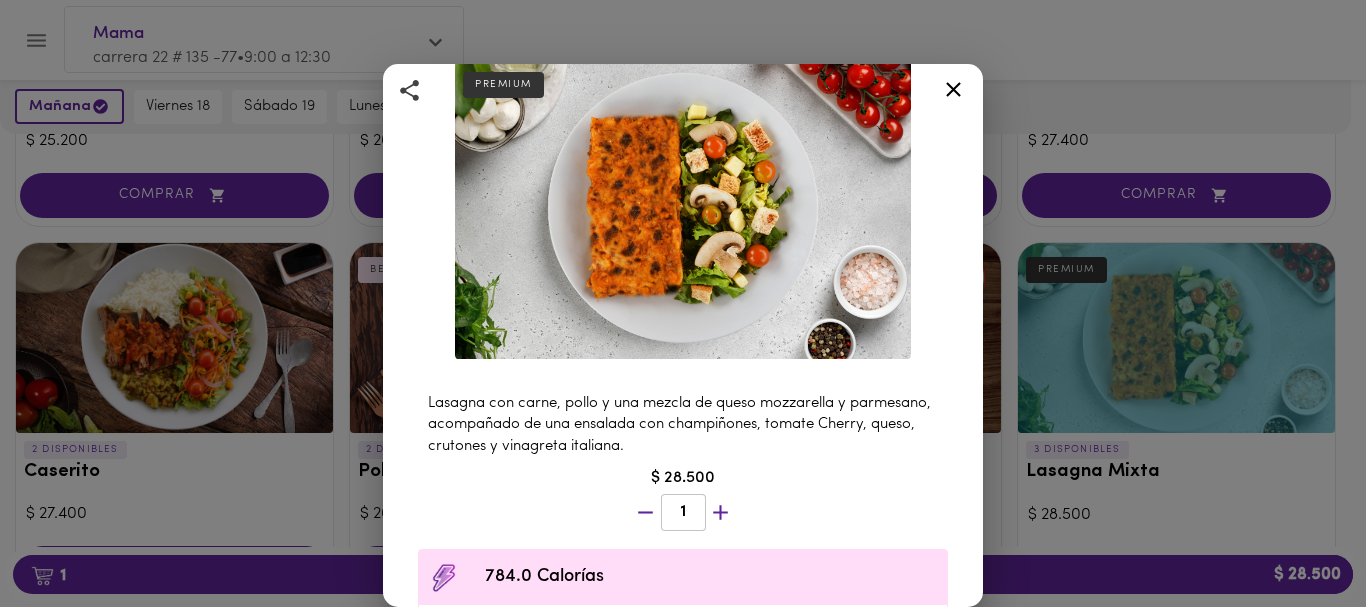 click 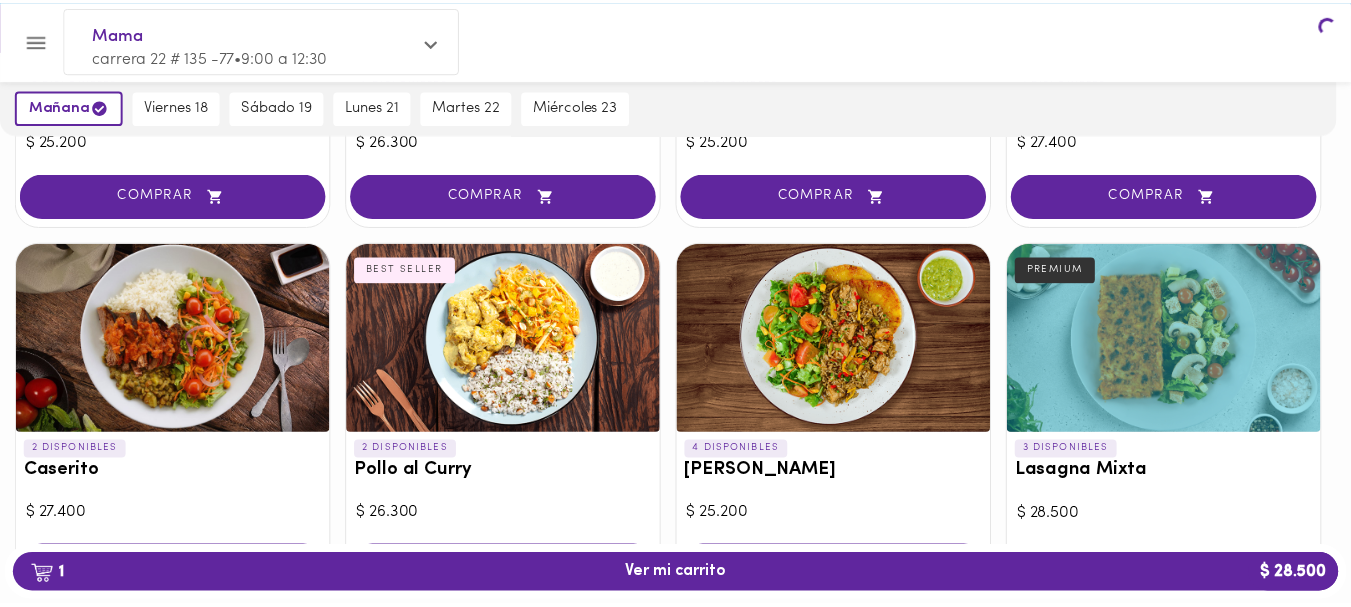 scroll, scrollTop: 778, scrollLeft: 0, axis: vertical 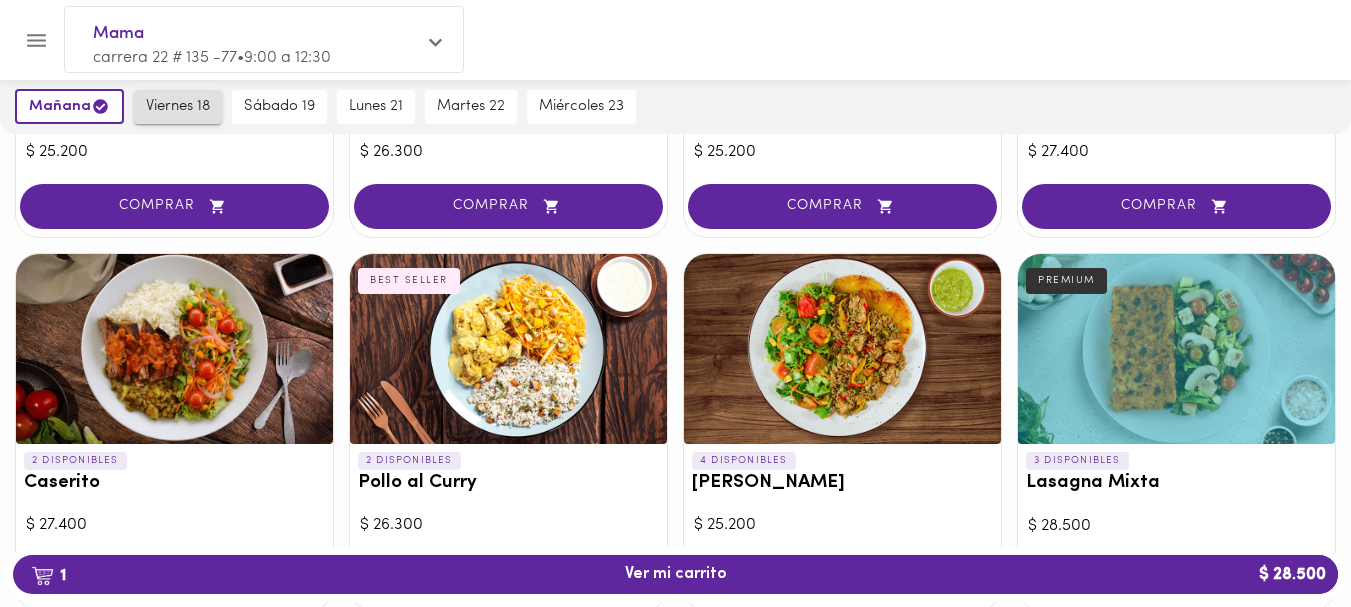 click on "viernes 18" at bounding box center [178, 107] 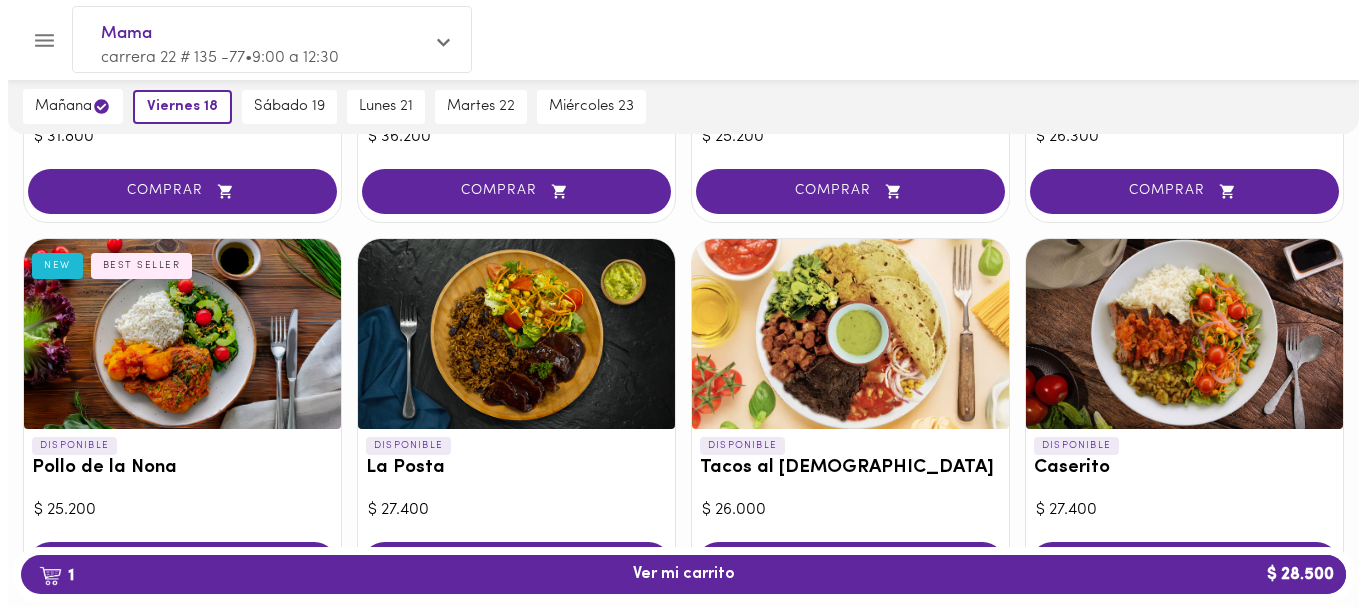 scroll, scrollTop: 798, scrollLeft: 0, axis: vertical 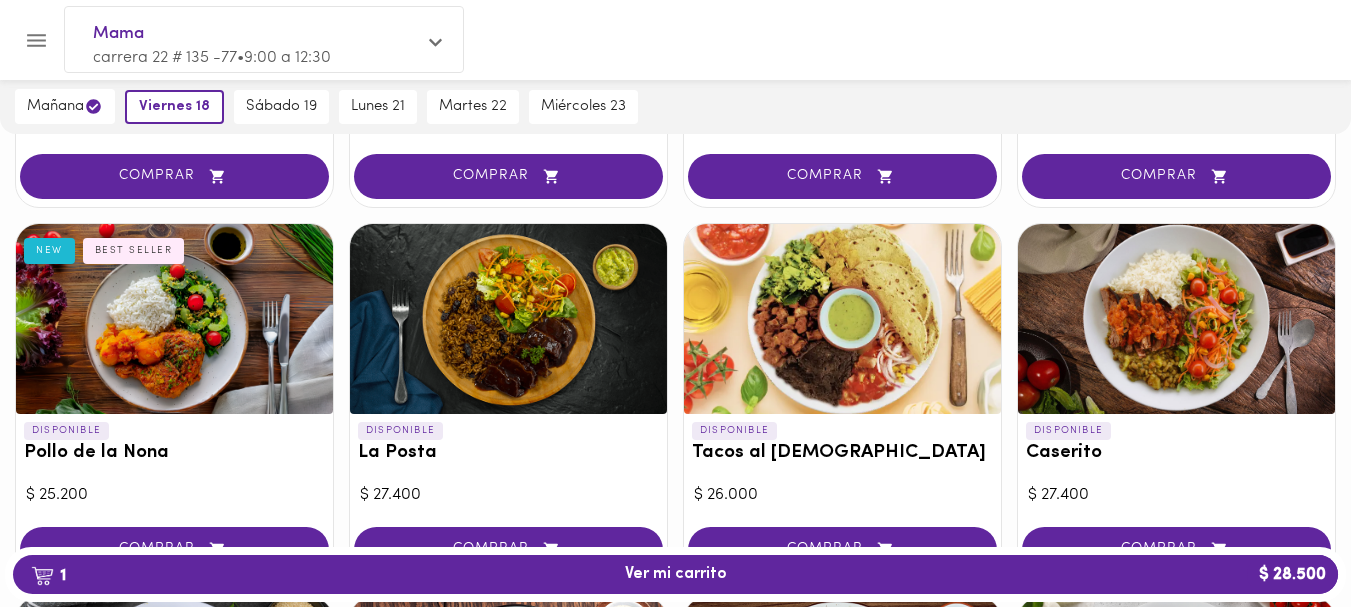click at bounding box center (174, 319) 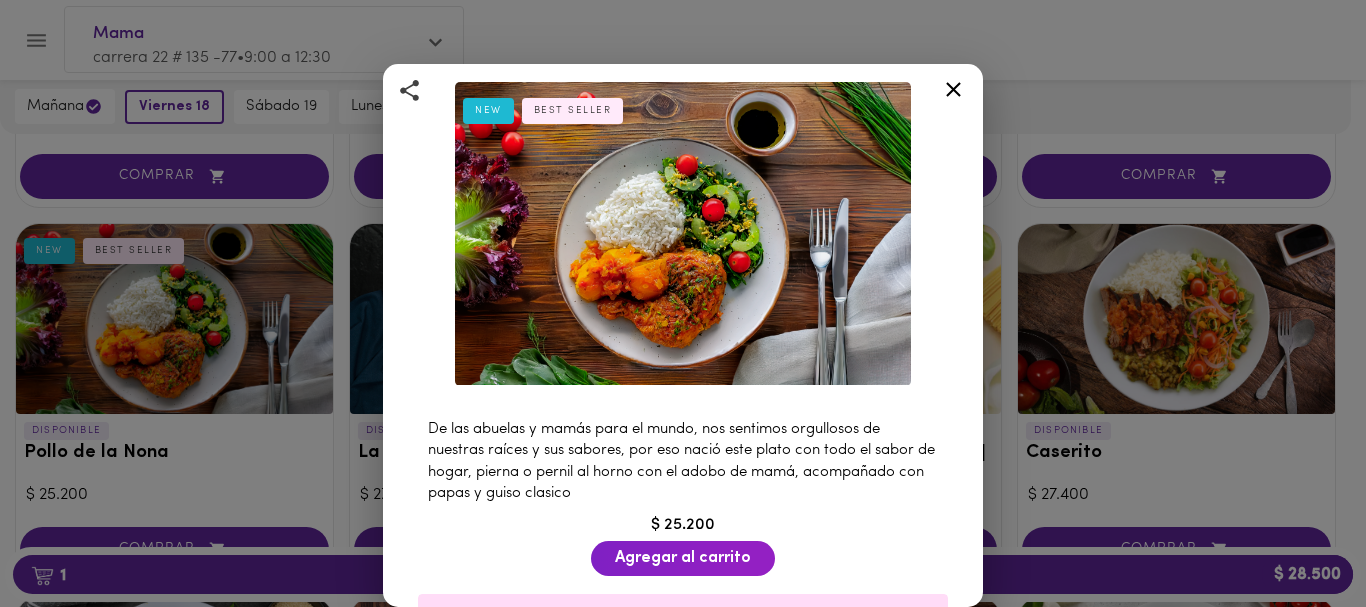 scroll, scrollTop: 89, scrollLeft: 0, axis: vertical 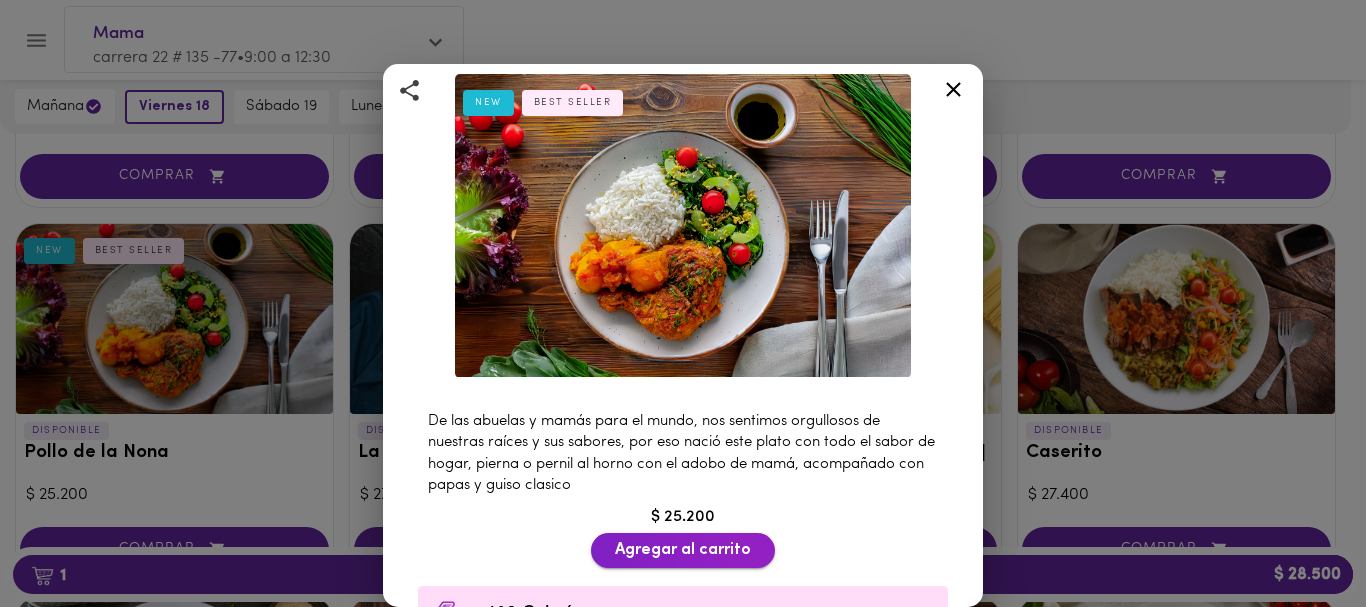 click on "Agregar al carrito" at bounding box center [683, 550] 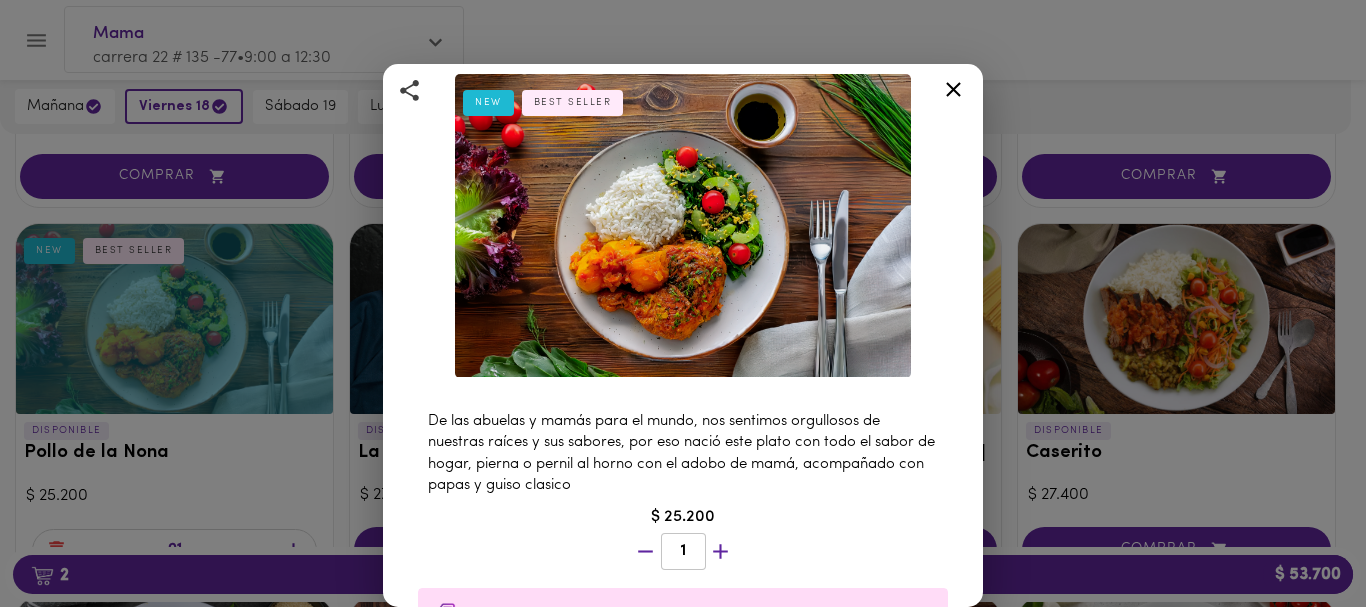 click on "Pollo de la Nona   Receta clasica de Pollo Sudado NEW BEST SELLER De las abuelas y mamás para el mundo, nos sentimos orgullosos de nuestras raíces y sus sabores, por eso nació este plato con todo el sabor de hogar, pierna o  pernil  al horno con el adobo de mamá, acompañado con papas y  guiso clasico  $ 25.200 1 480 Calorías 26 Proteína 45 Carbs 22 Grasa 260mg Sodio Ingredientes Pierna o pernil de pollo , Ajo fresco, Cebolla cabezona blanca, Aceite vegetal, Sal, Pimentón rojo,  ...  ver más Contiene:   Pimienta" at bounding box center [683, 303] 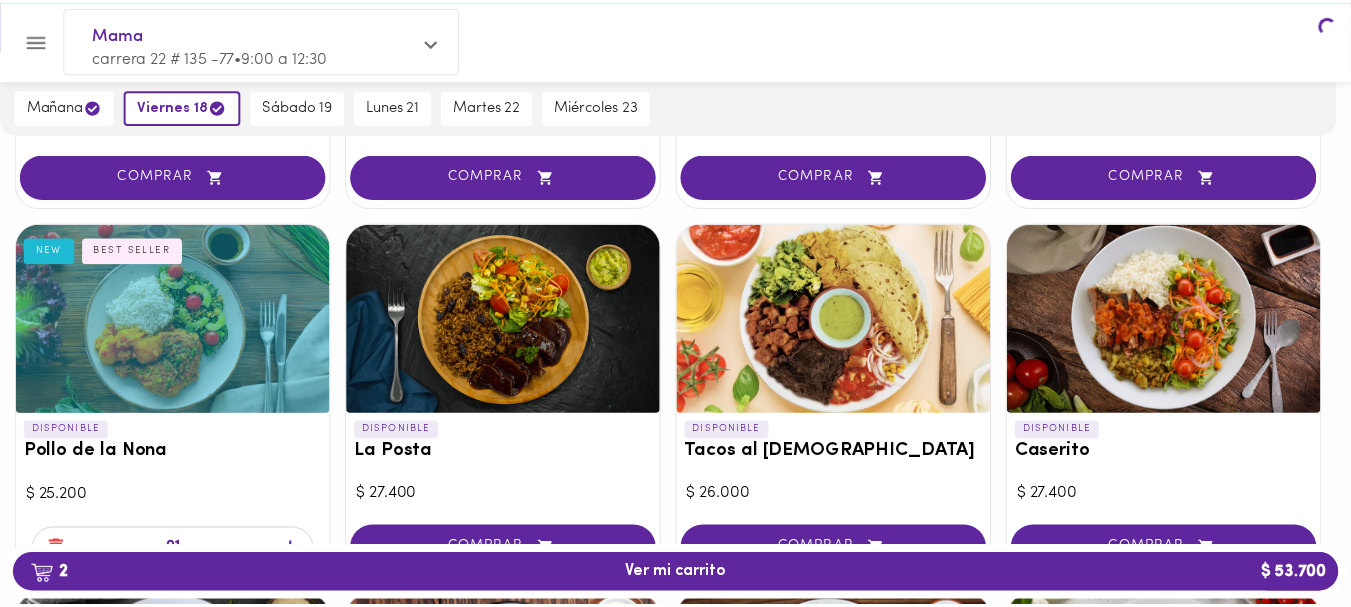 scroll, scrollTop: 0, scrollLeft: 0, axis: both 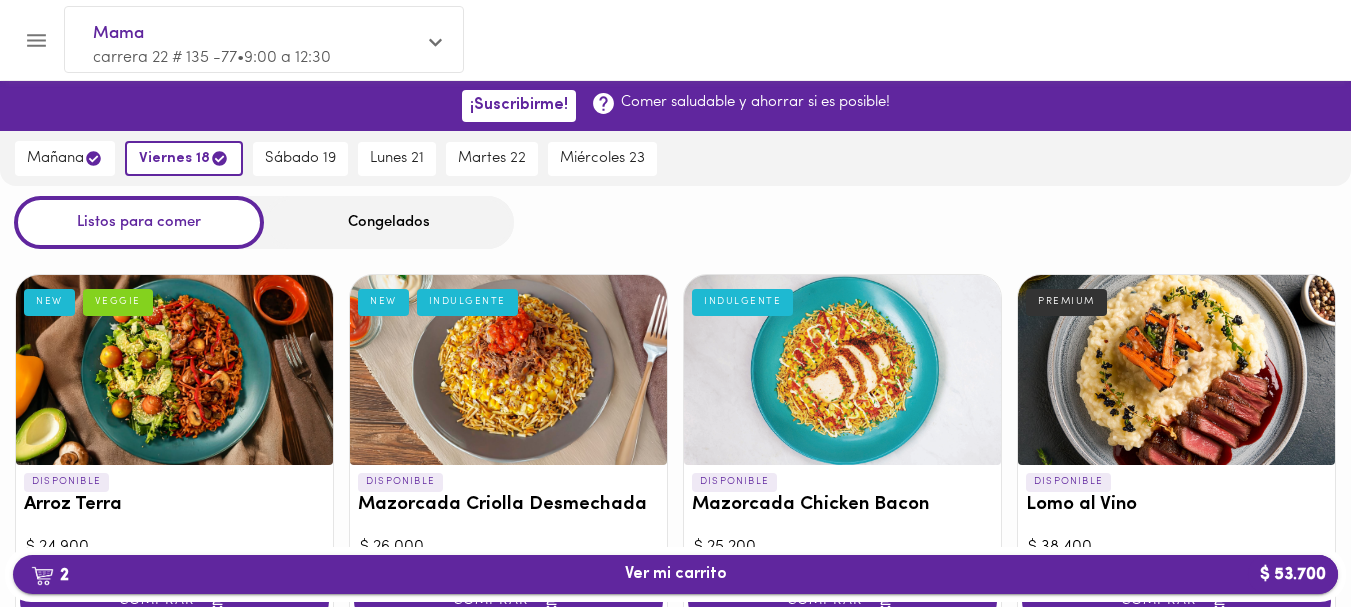 click on "2 Ver mi carrito $ 53.700" at bounding box center (676, 574) 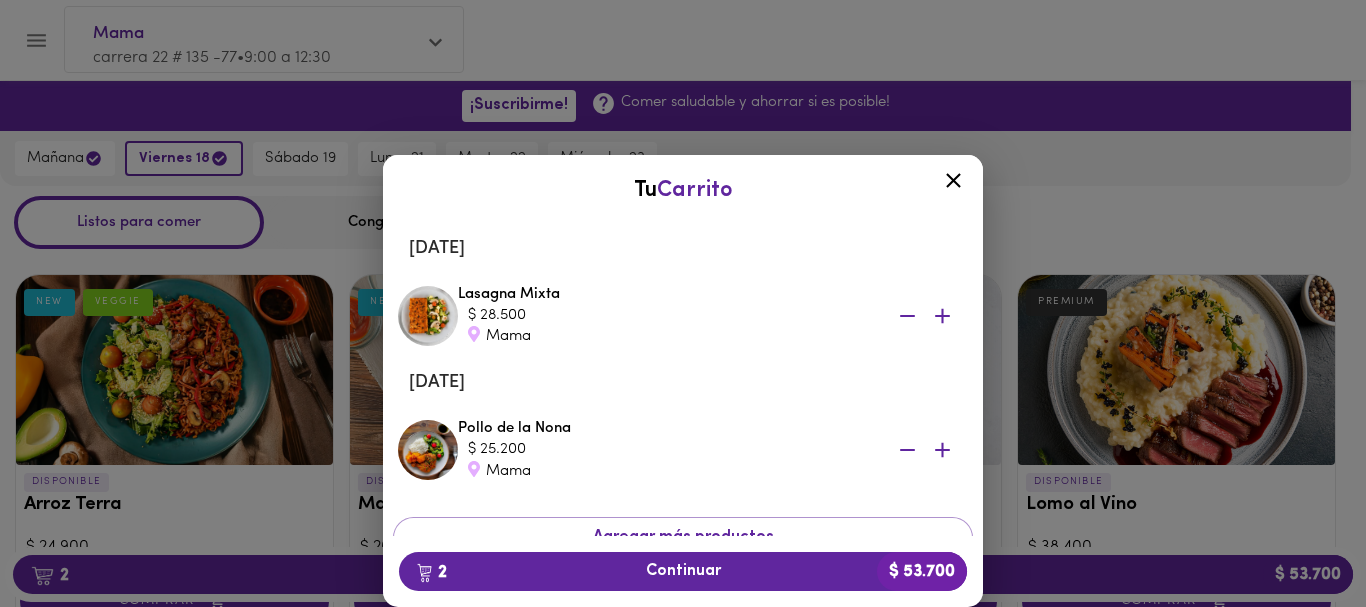 click 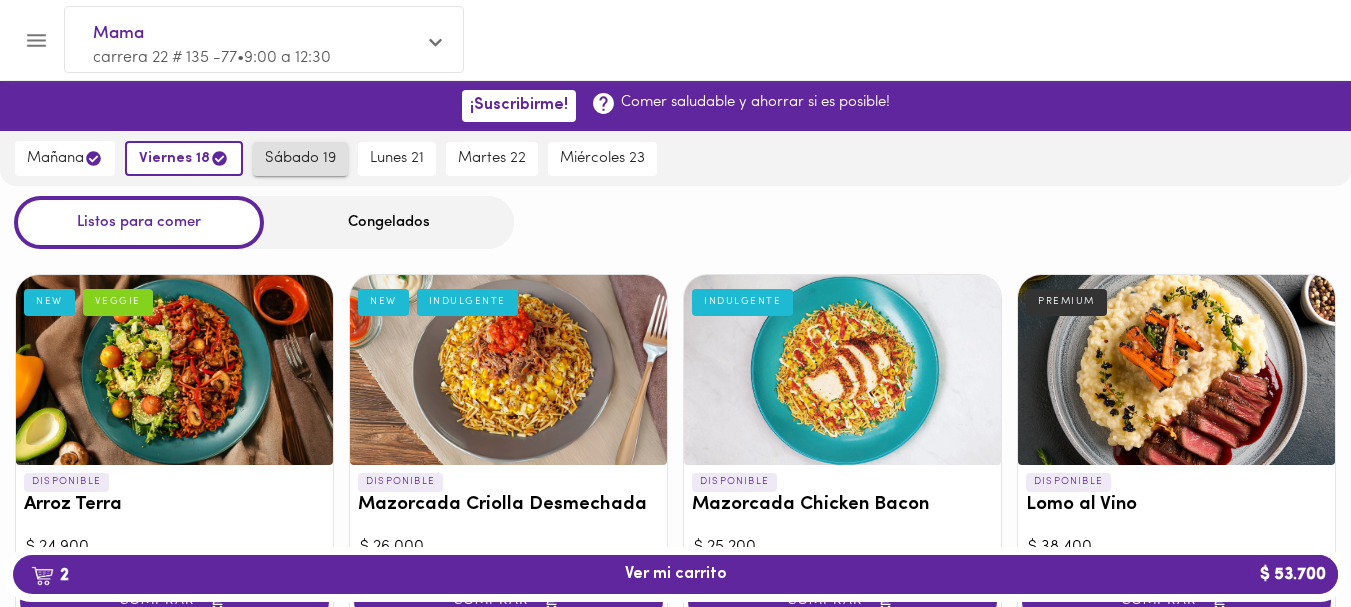 click on "sábado 19" at bounding box center [300, 159] 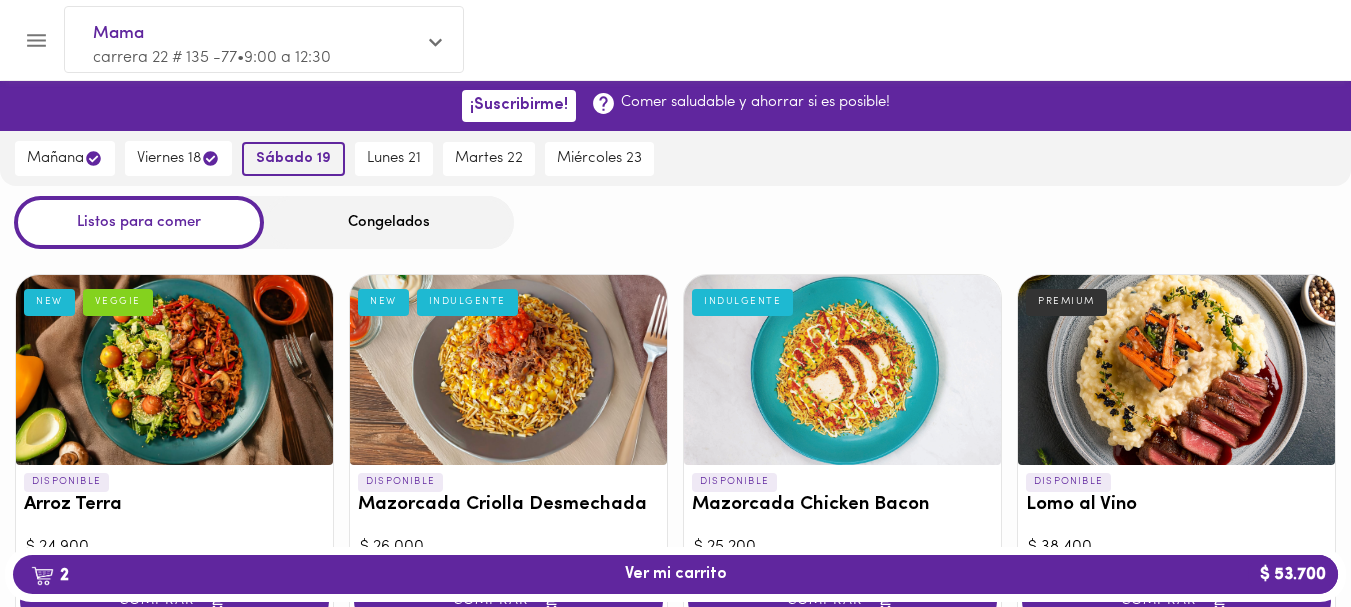 click on "sábado 19" at bounding box center (293, 159) 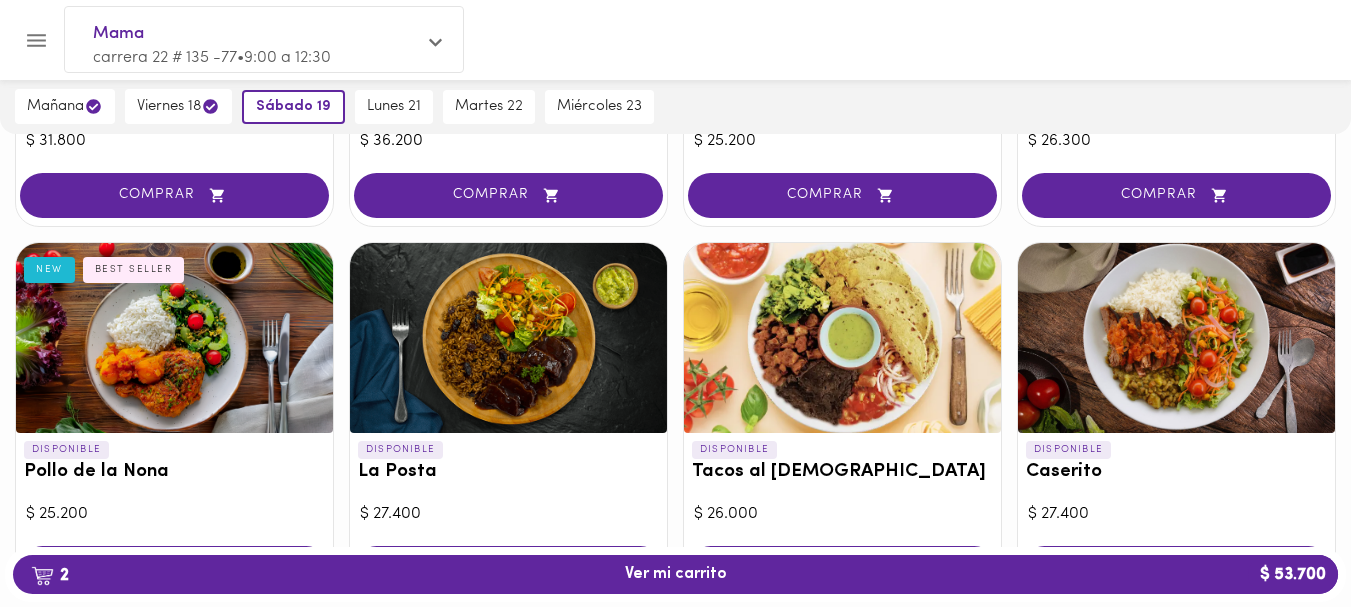 scroll, scrollTop: 818, scrollLeft: 0, axis: vertical 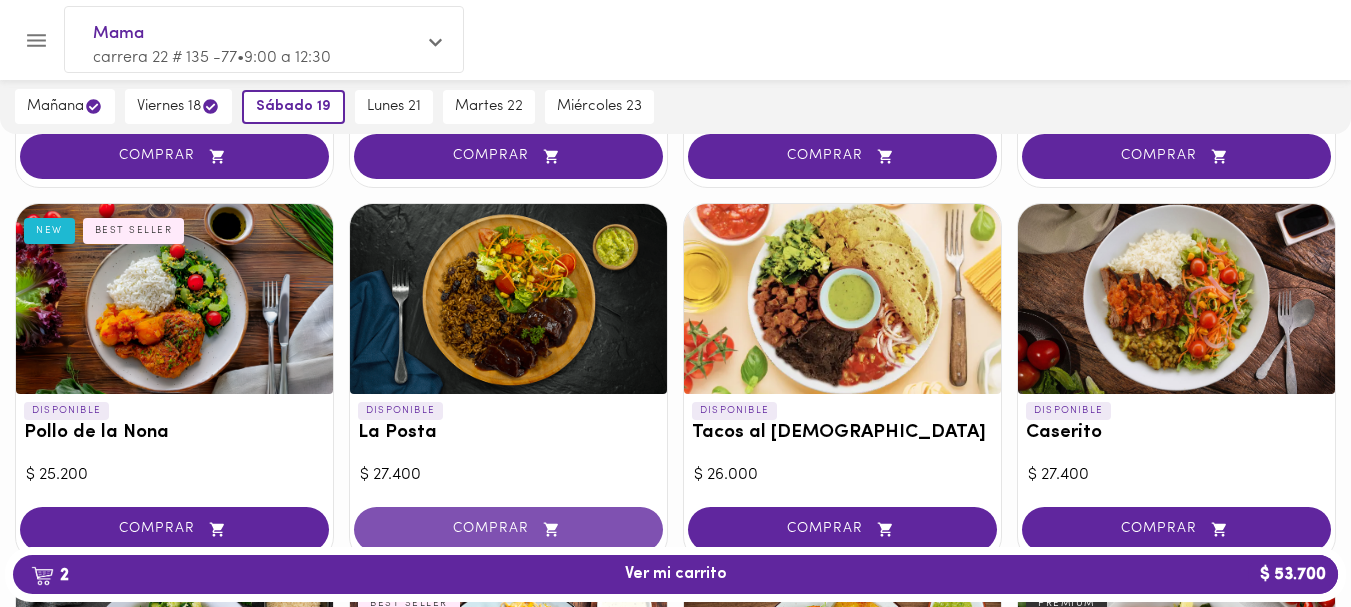 click on "COMPRAR" at bounding box center [508, 529] 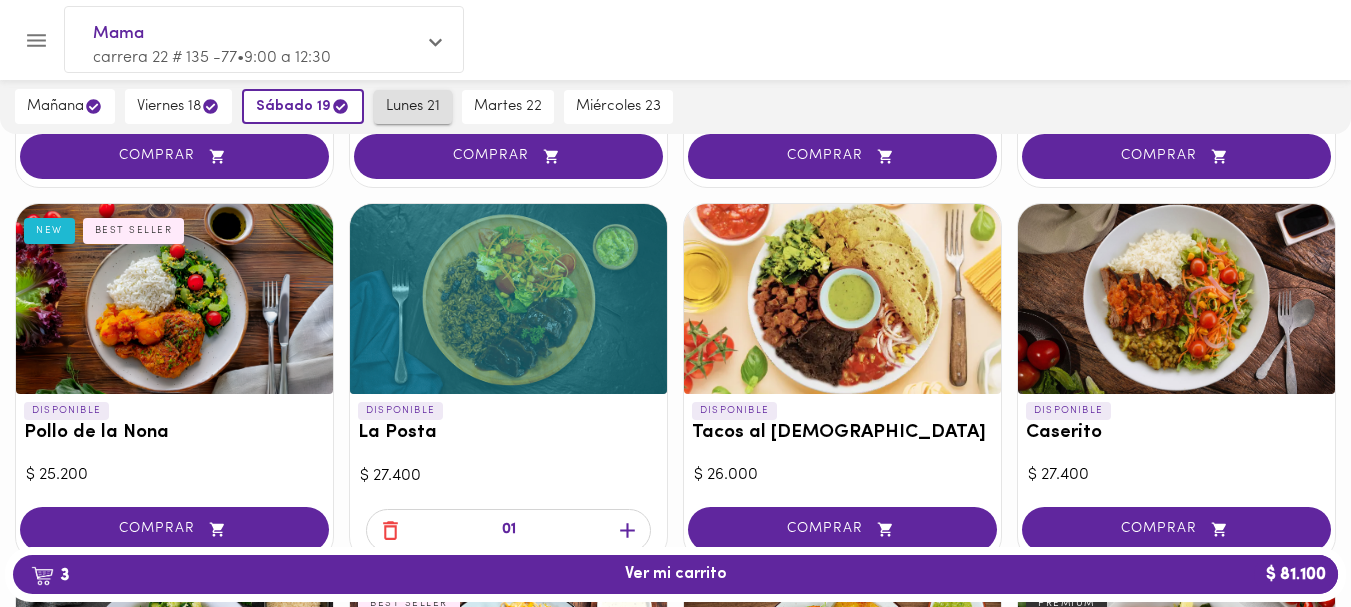 click on "lunes 21" at bounding box center [413, 107] 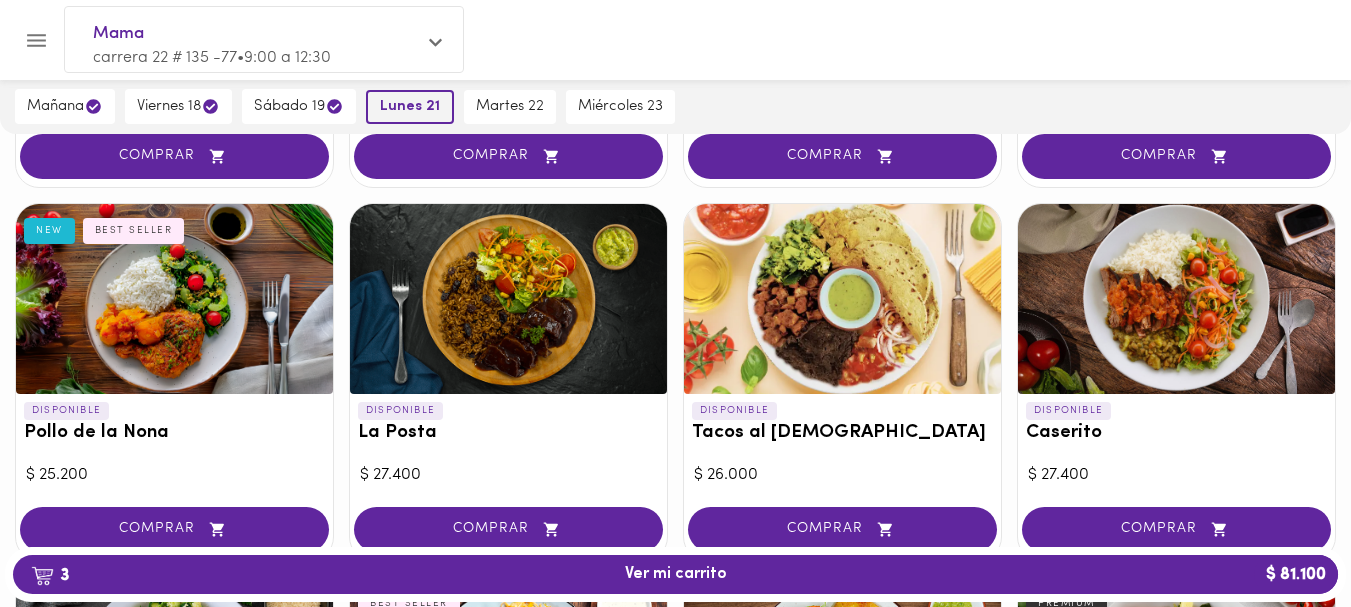 click on "lunes 21" at bounding box center (410, 107) 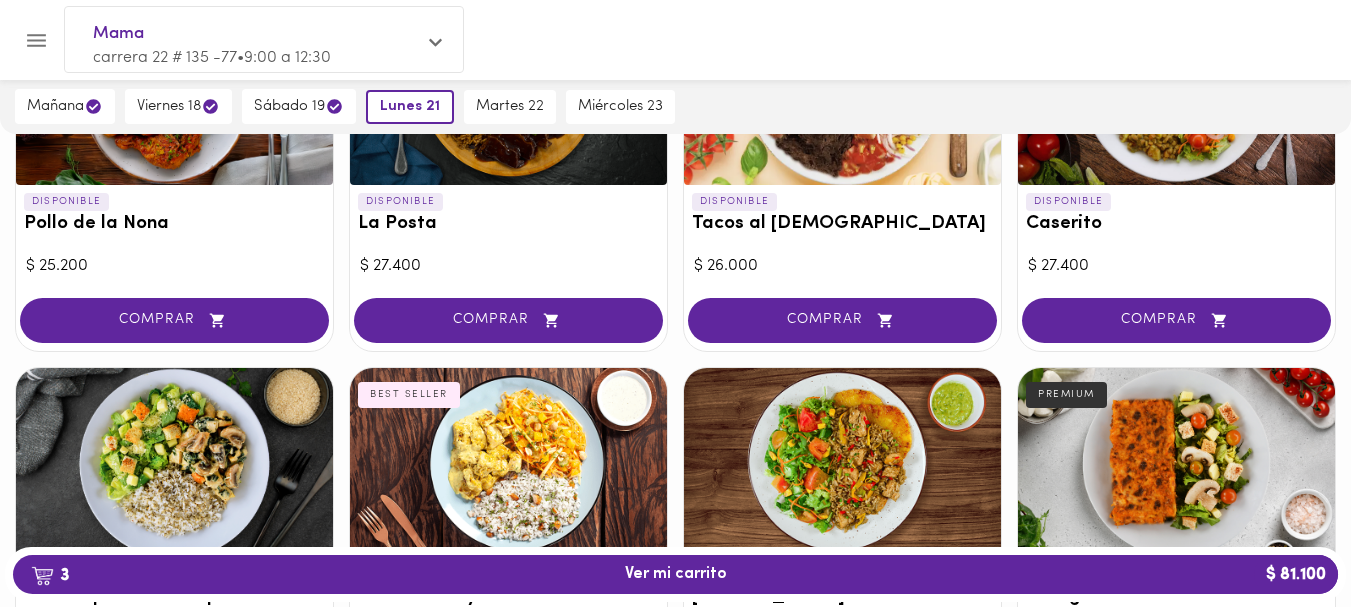 scroll, scrollTop: 1101, scrollLeft: 0, axis: vertical 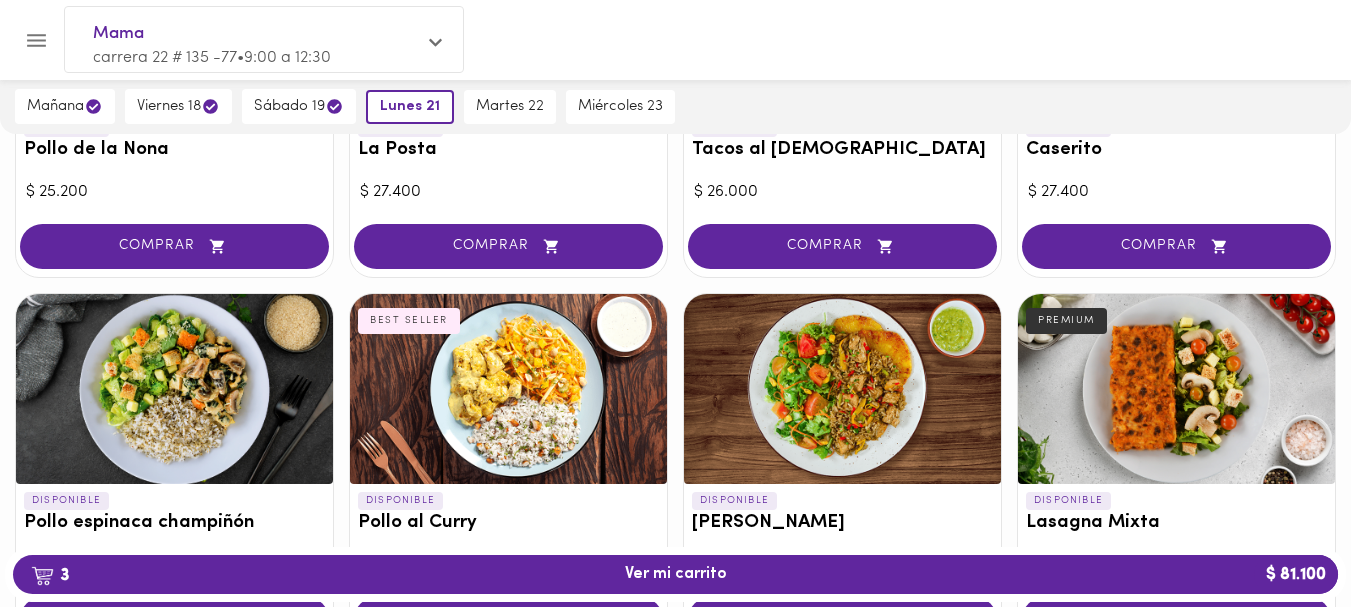 click at bounding box center [842, 389] 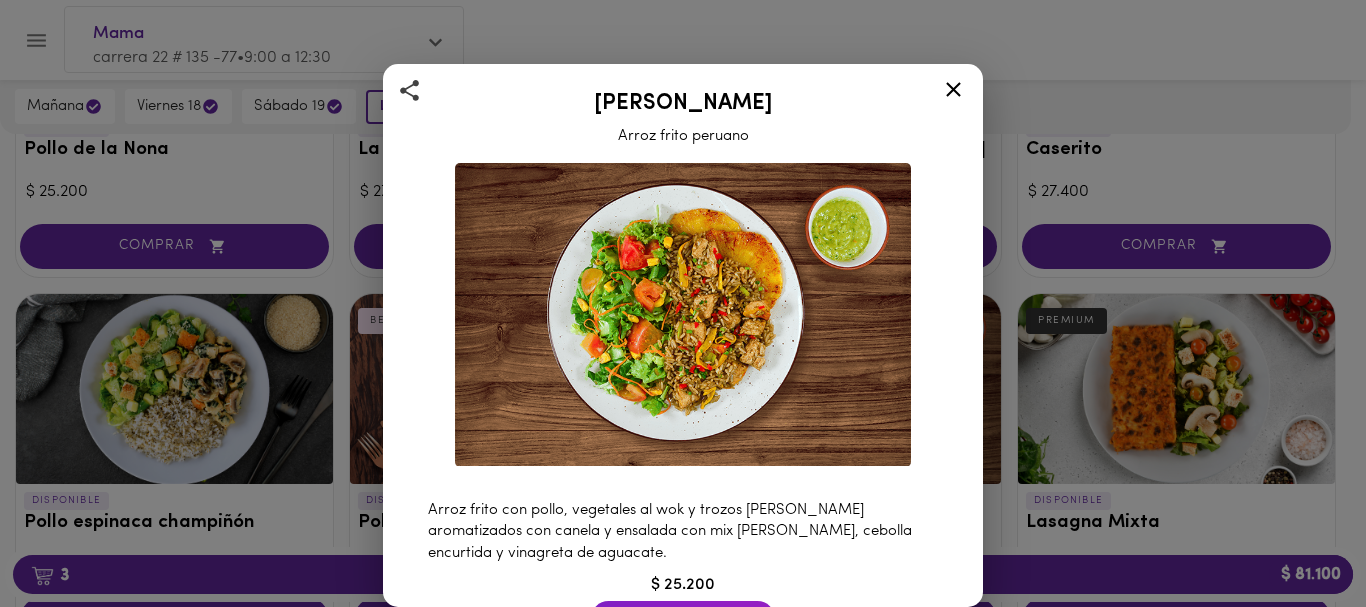 click 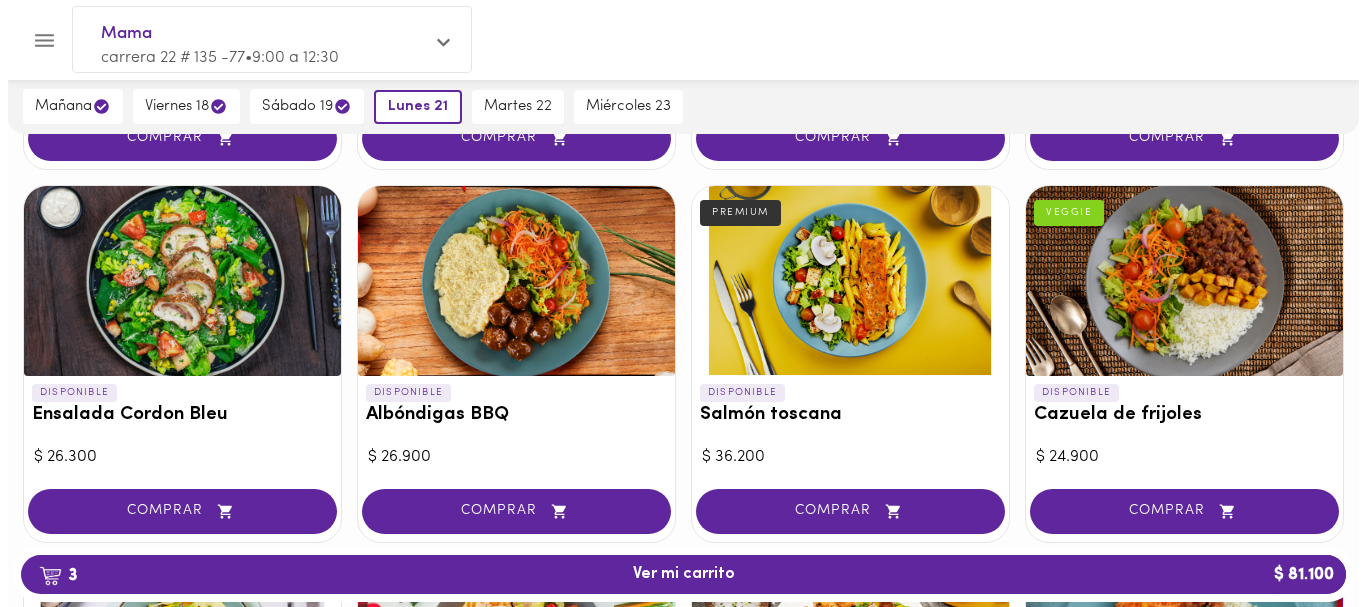 scroll, scrollTop: 1587, scrollLeft: 0, axis: vertical 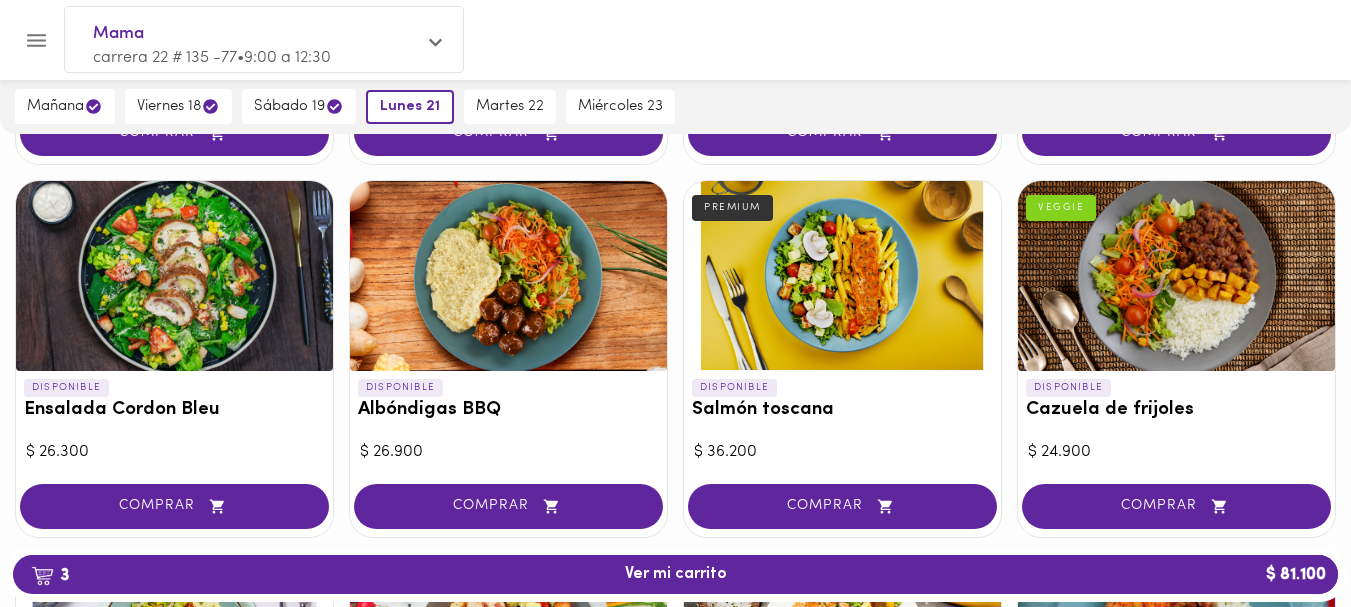 click at bounding box center [174, 276] 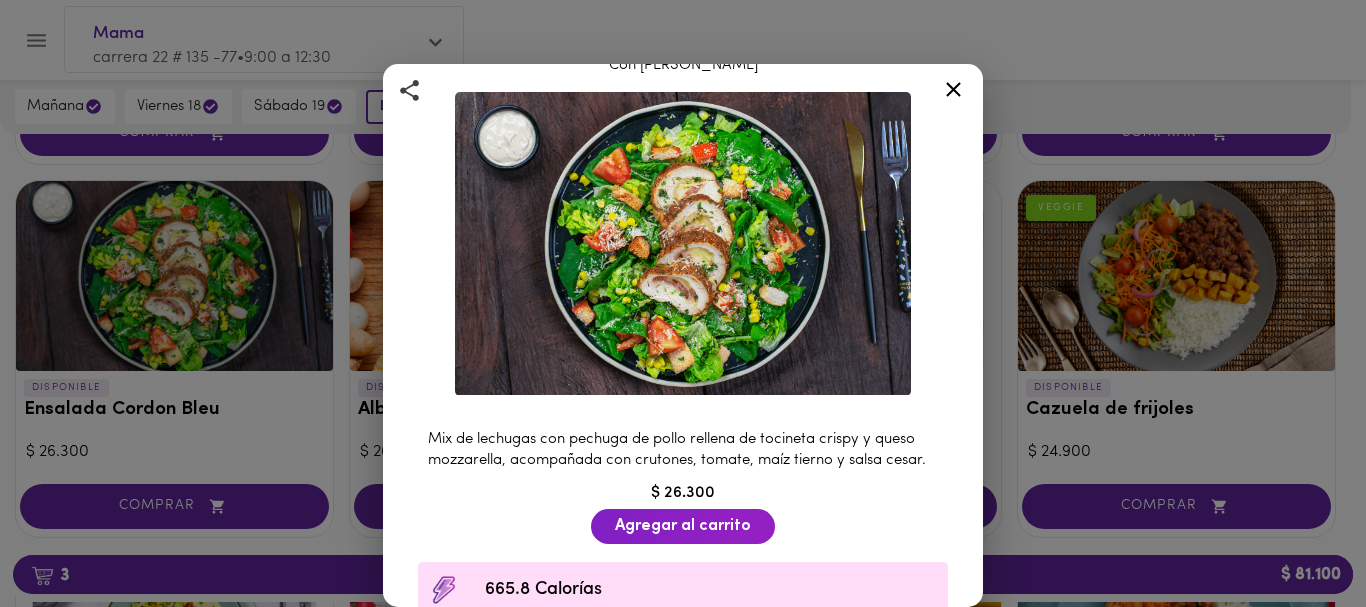 scroll, scrollTop: 87, scrollLeft: 0, axis: vertical 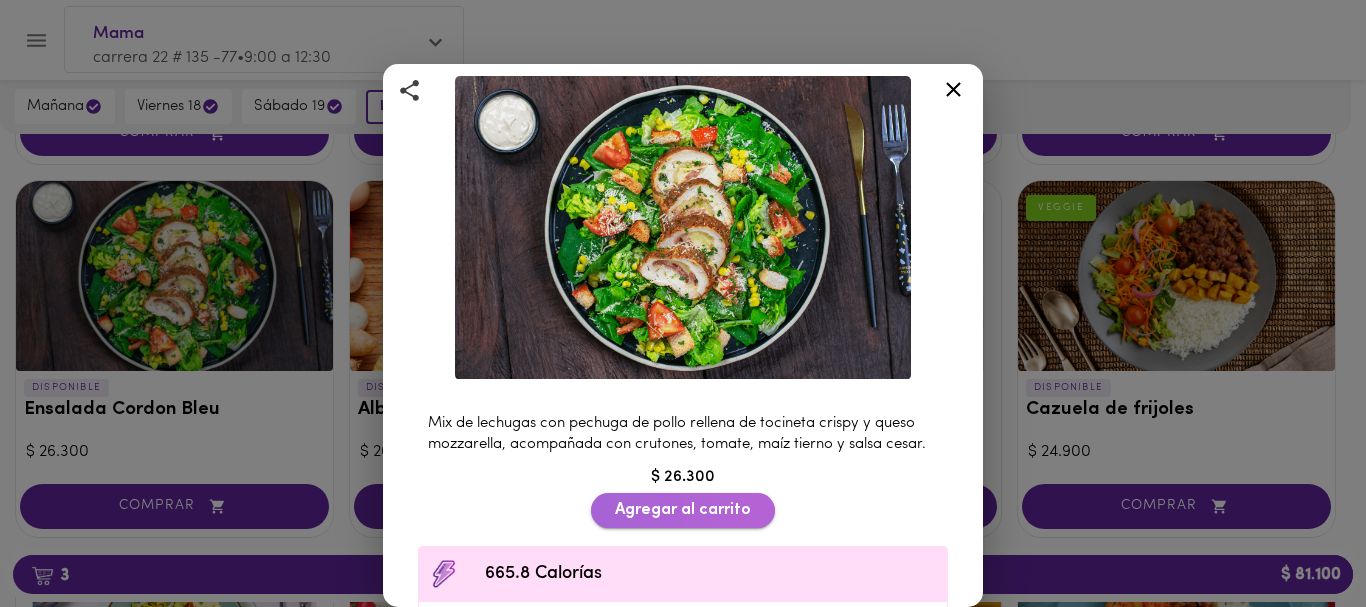 click on "Agregar al carrito" at bounding box center (683, 510) 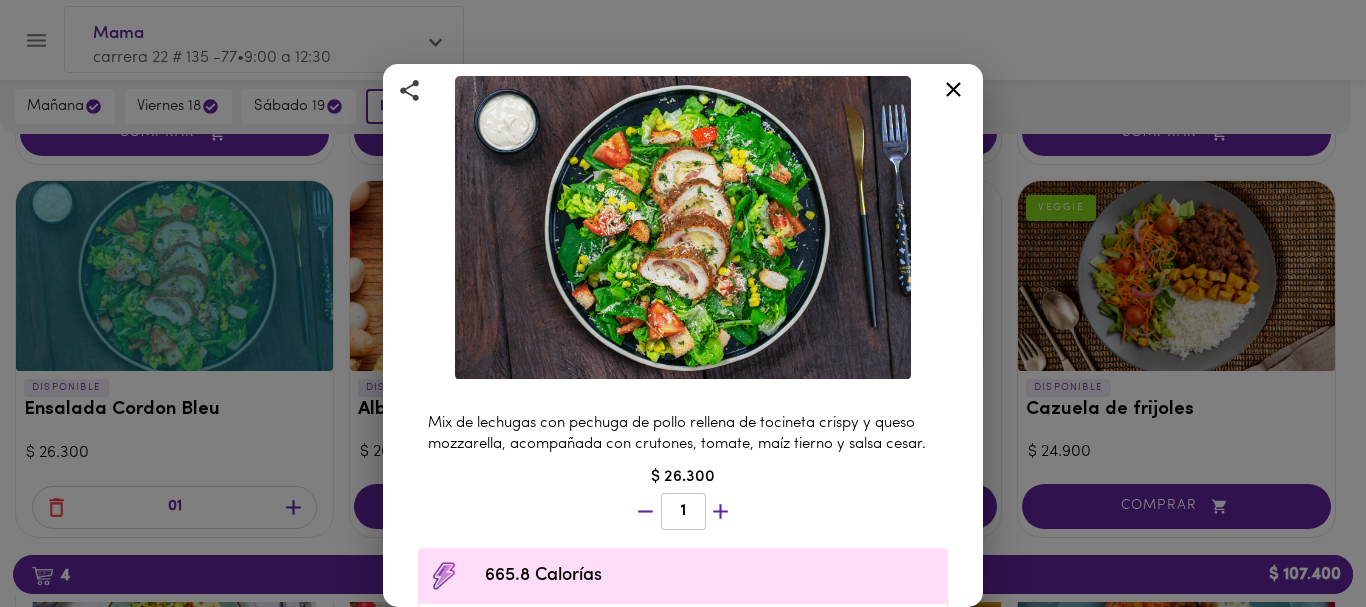 click 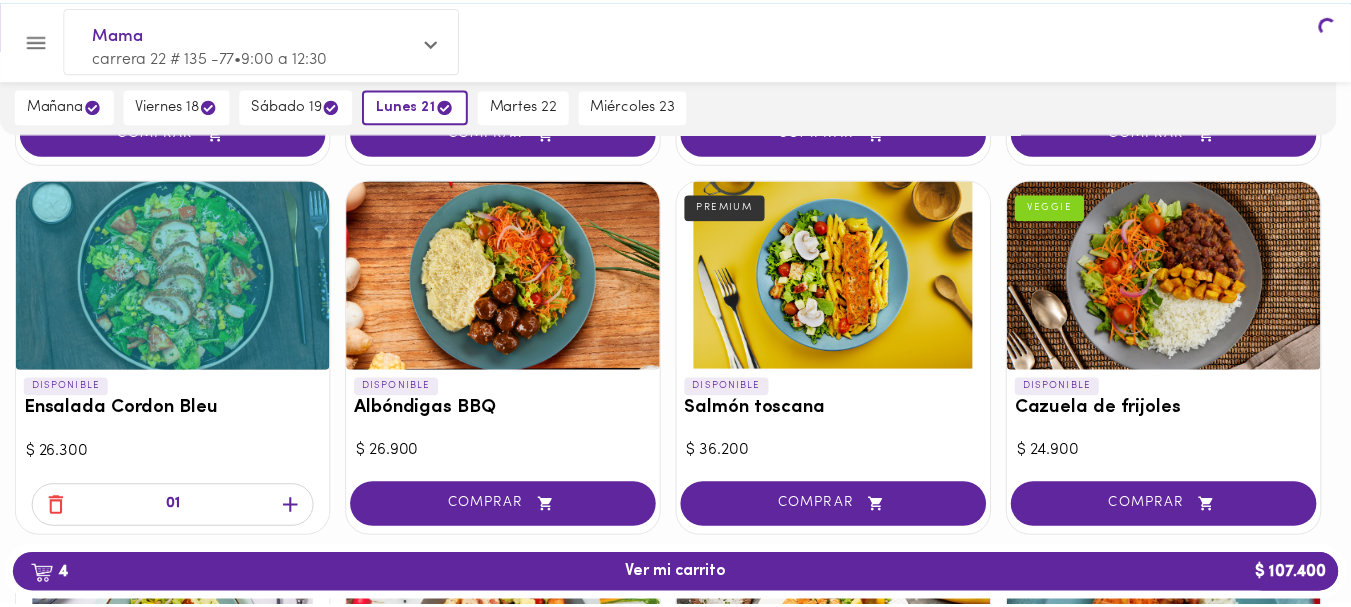 scroll, scrollTop: 0, scrollLeft: 0, axis: both 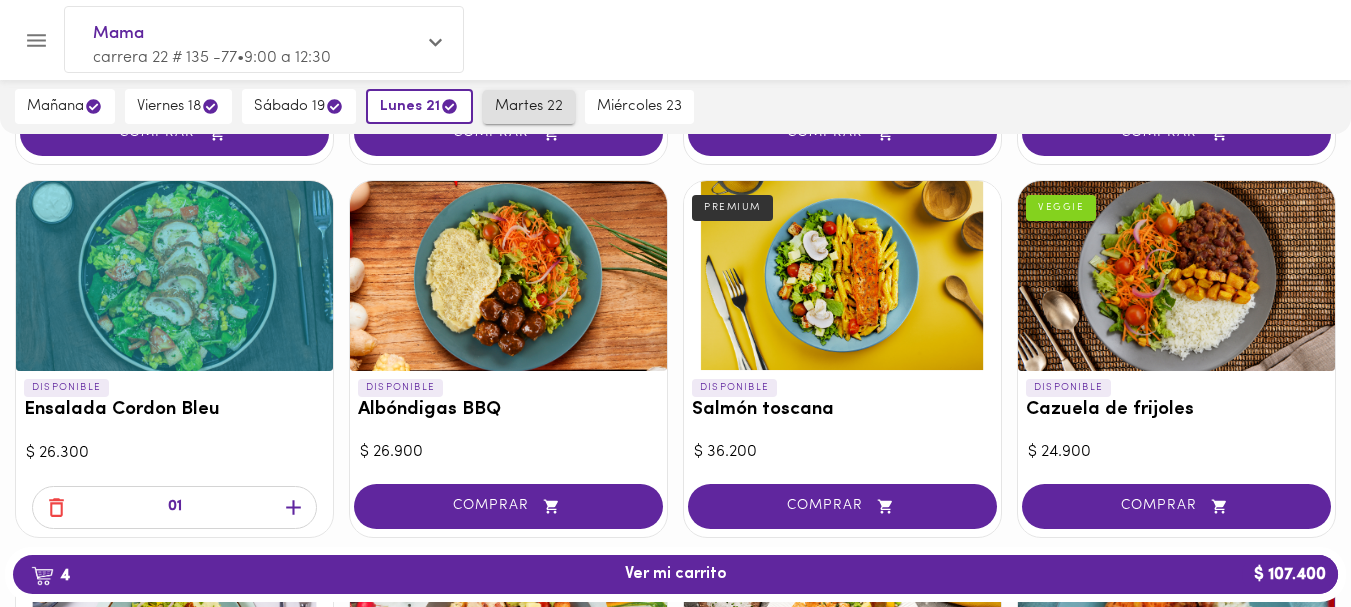 click on "martes 22" at bounding box center (529, 107) 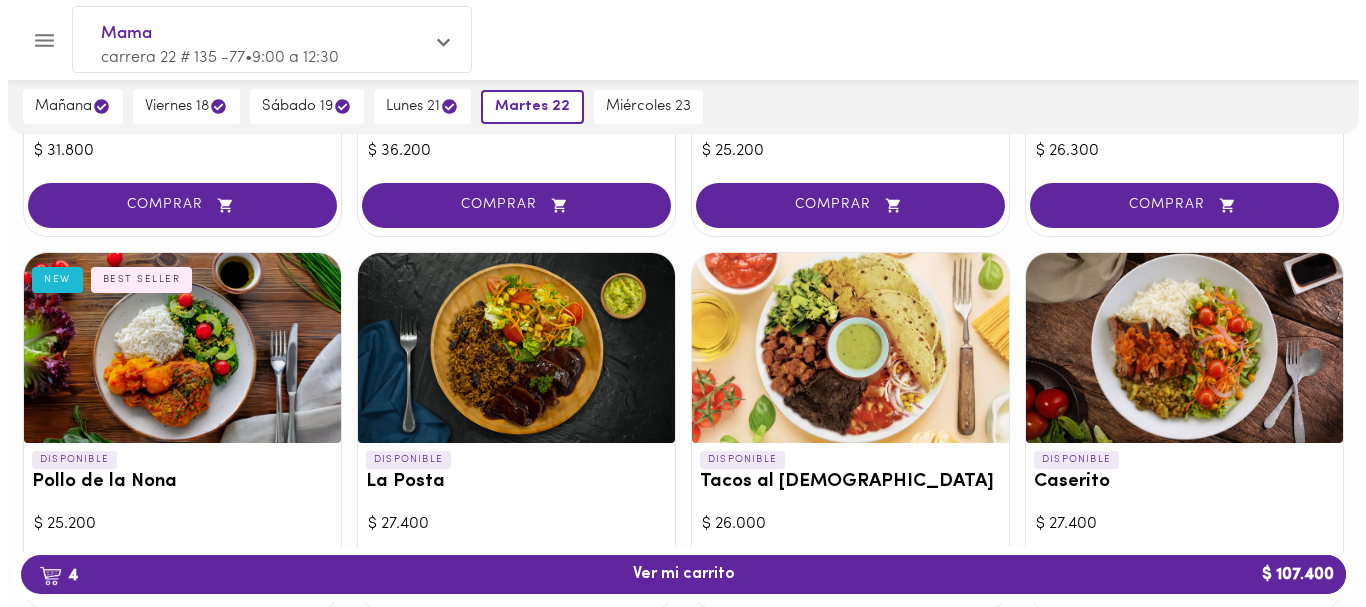 scroll, scrollTop: 803, scrollLeft: 0, axis: vertical 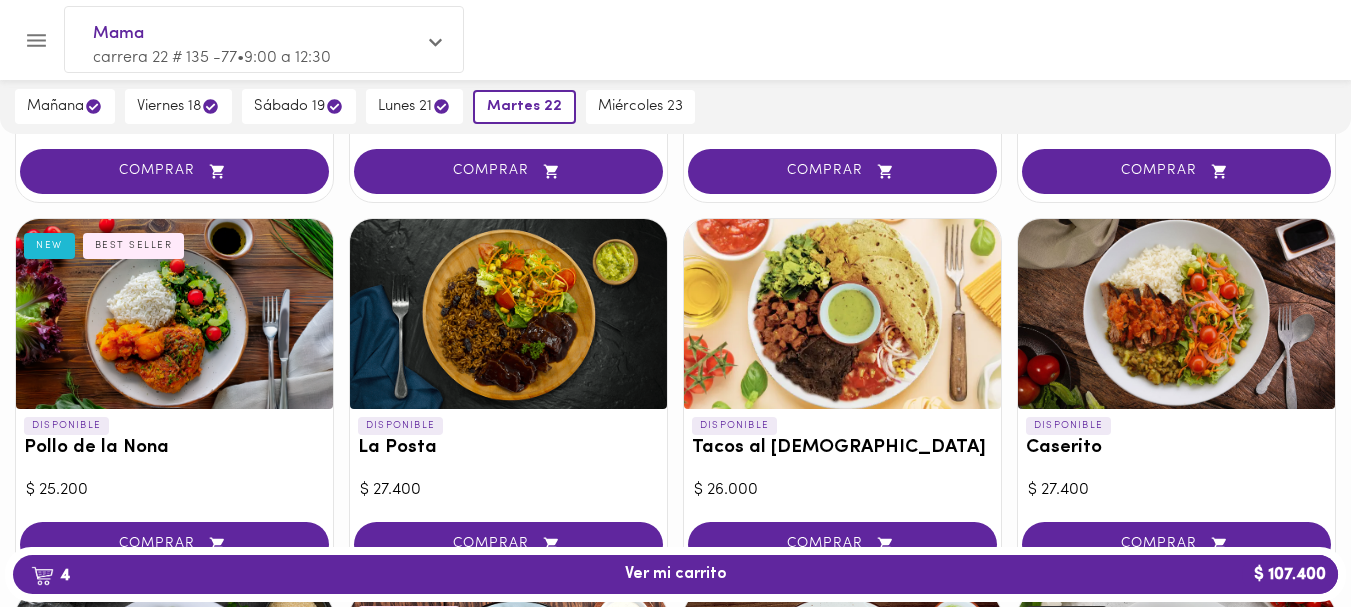 click at bounding box center [508, 314] 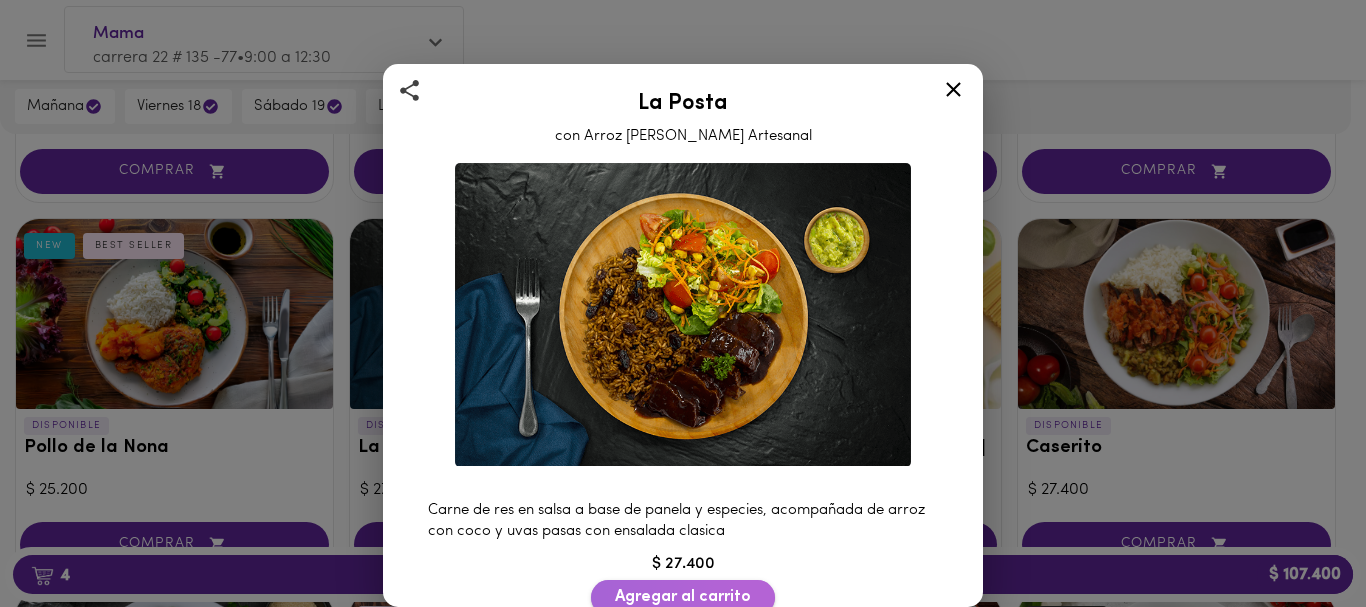 click on "Agregar al carrito" at bounding box center [683, 597] 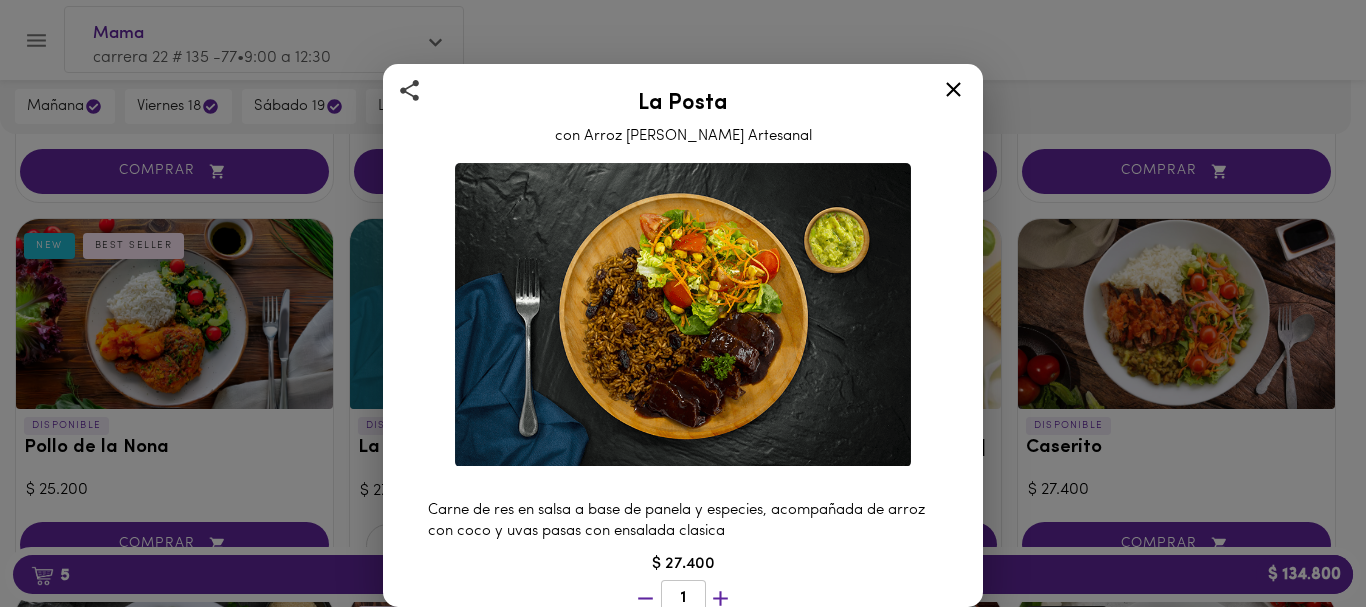 click 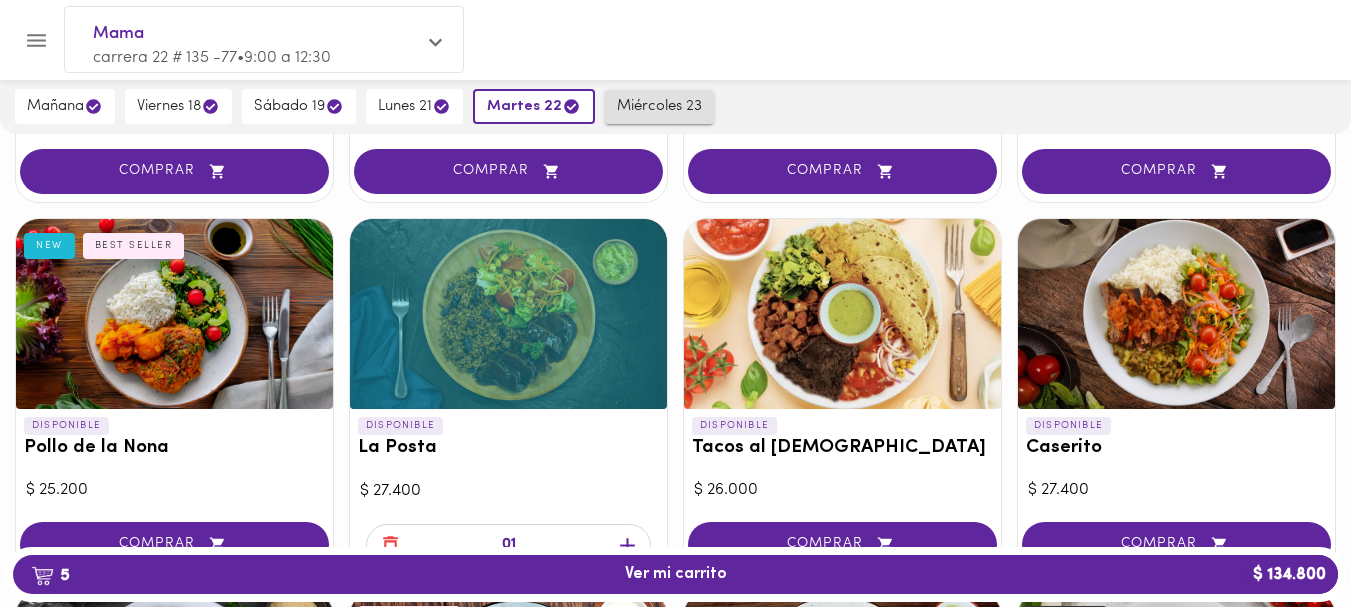 click on "miércoles 23" at bounding box center [659, 107] 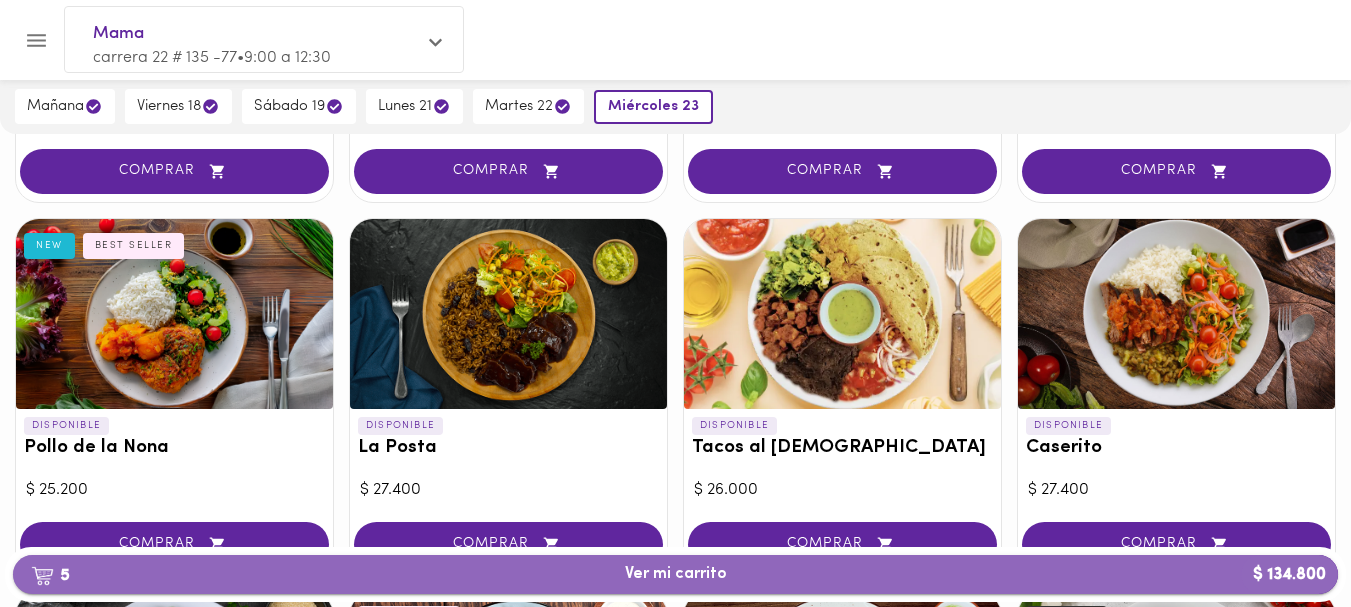 click on "5 Ver mi carrito $ 134.800" at bounding box center [676, 574] 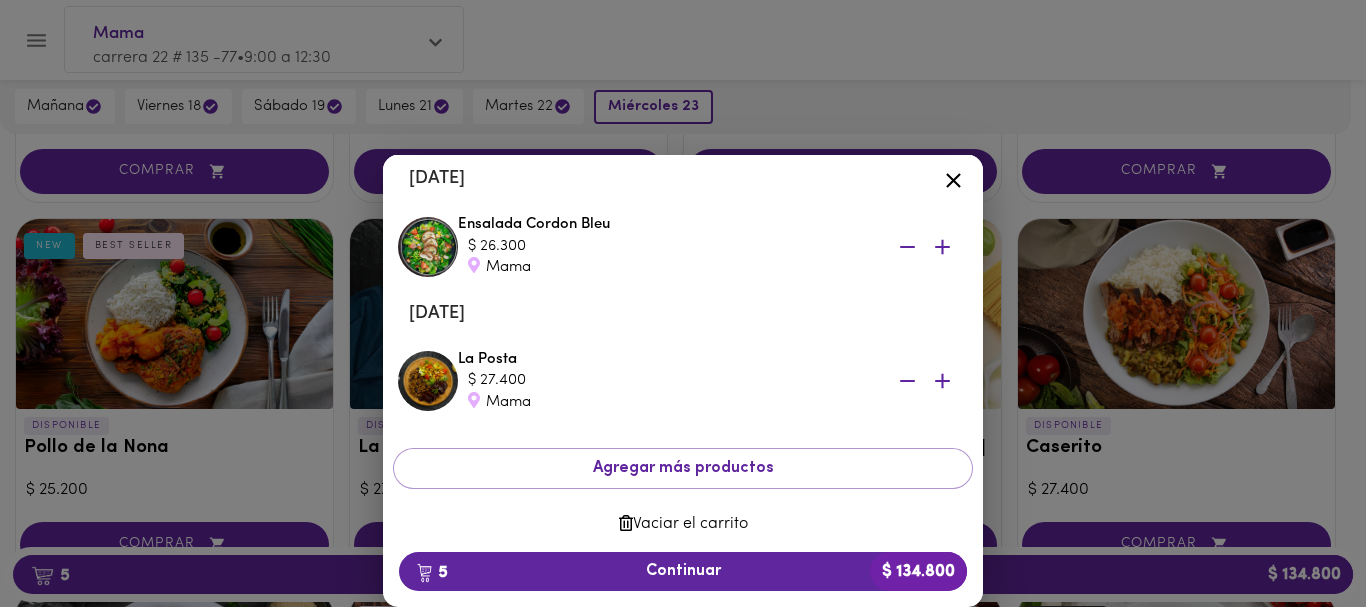 scroll, scrollTop: 490, scrollLeft: 0, axis: vertical 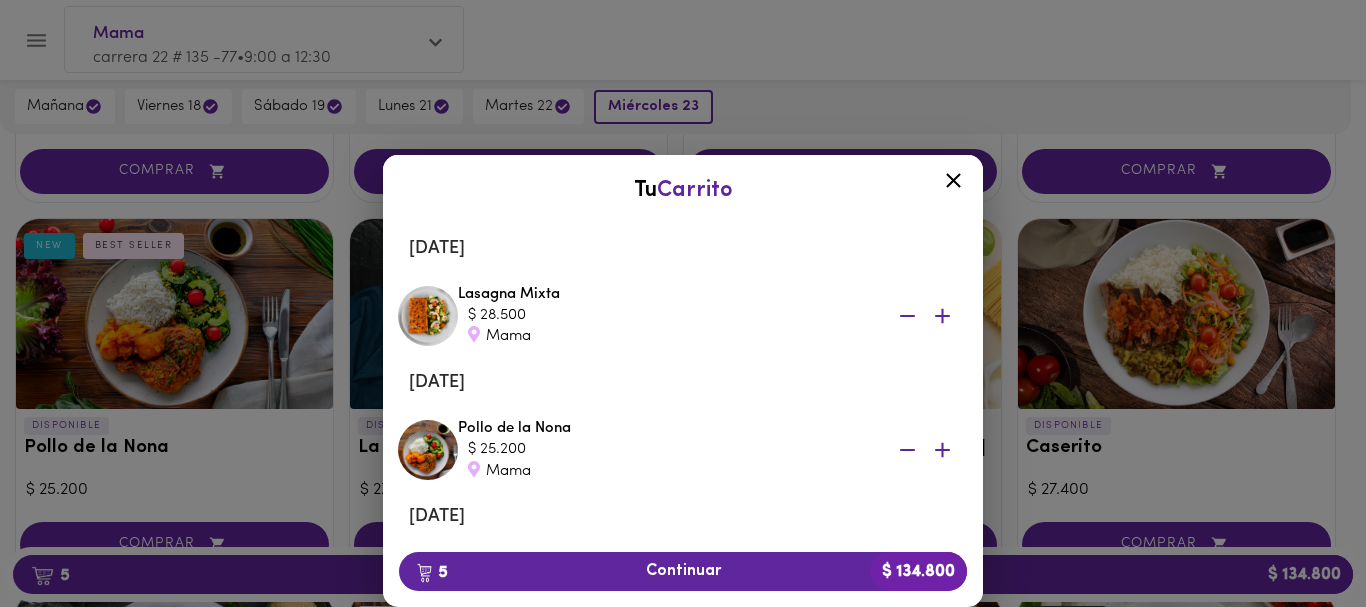 click 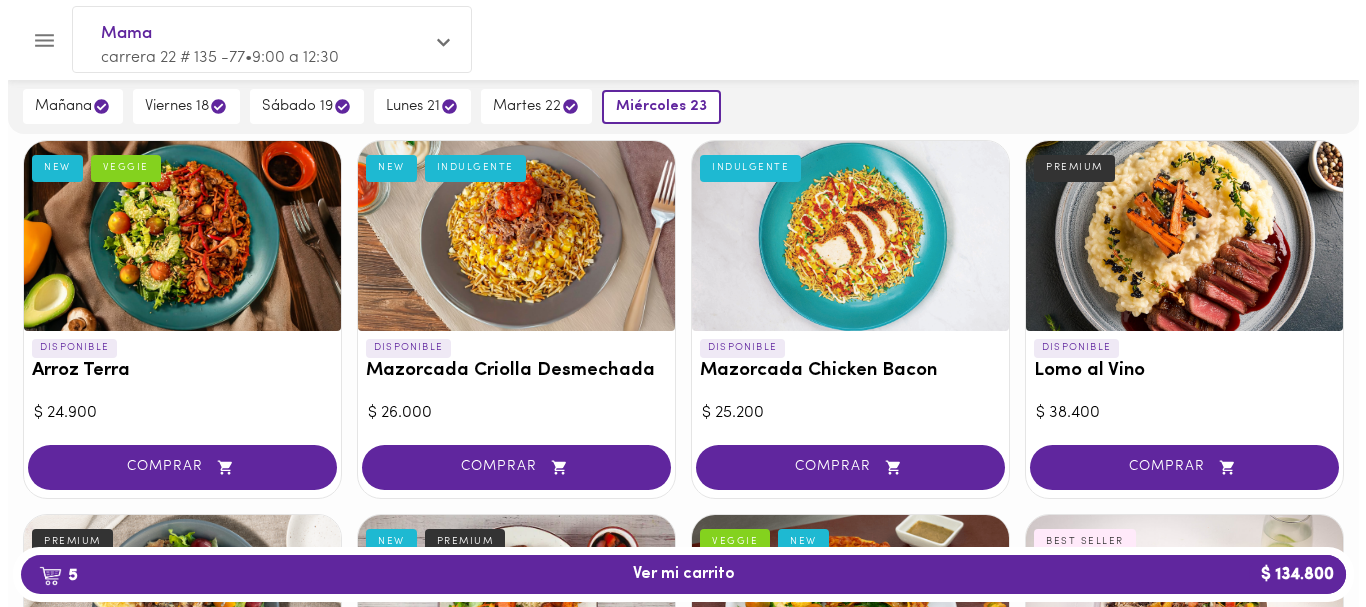 scroll, scrollTop: 139, scrollLeft: 0, axis: vertical 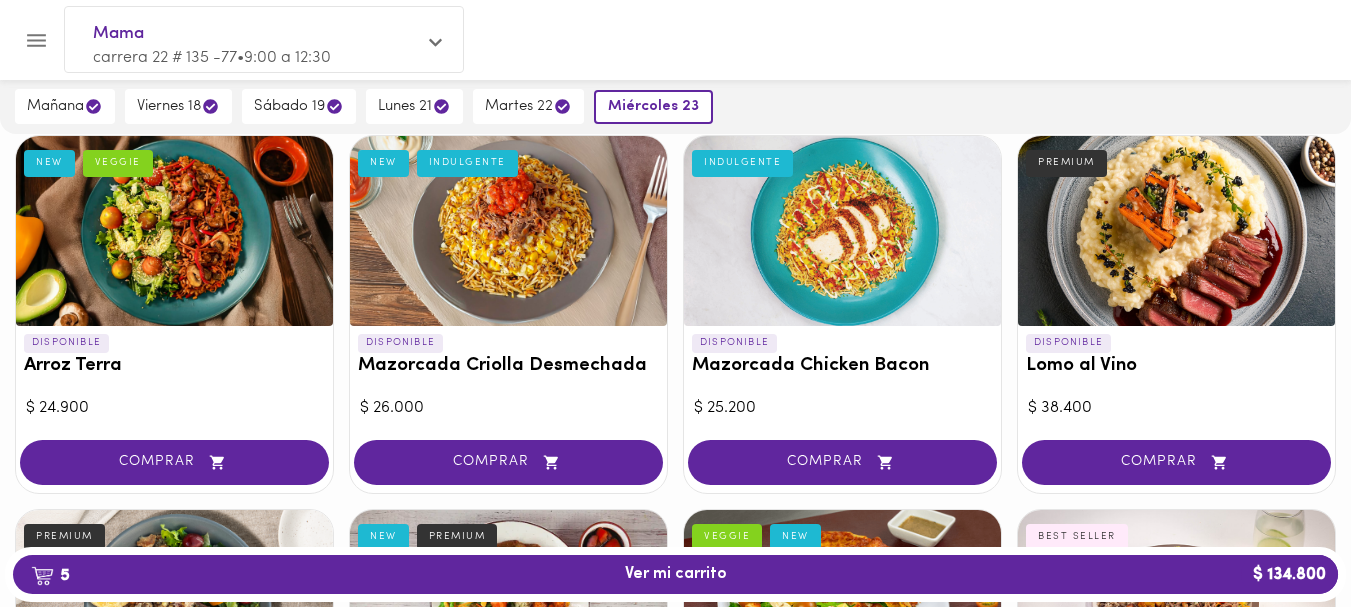 click at bounding box center [1176, 231] 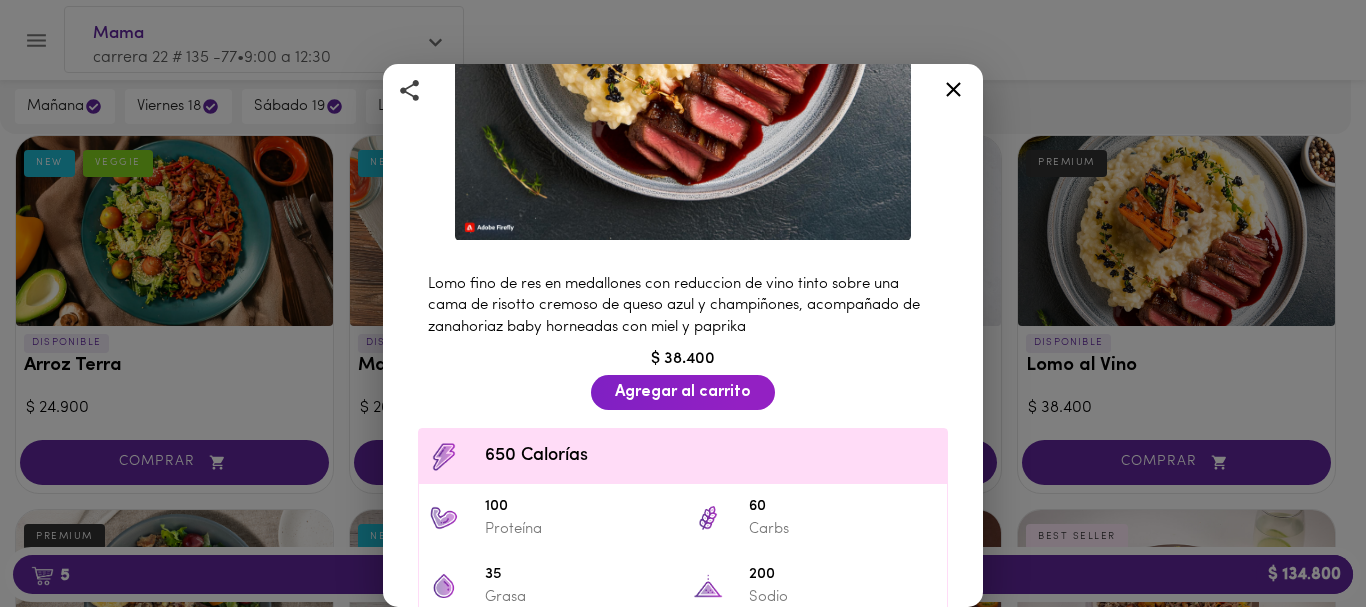 scroll, scrollTop: 383, scrollLeft: 0, axis: vertical 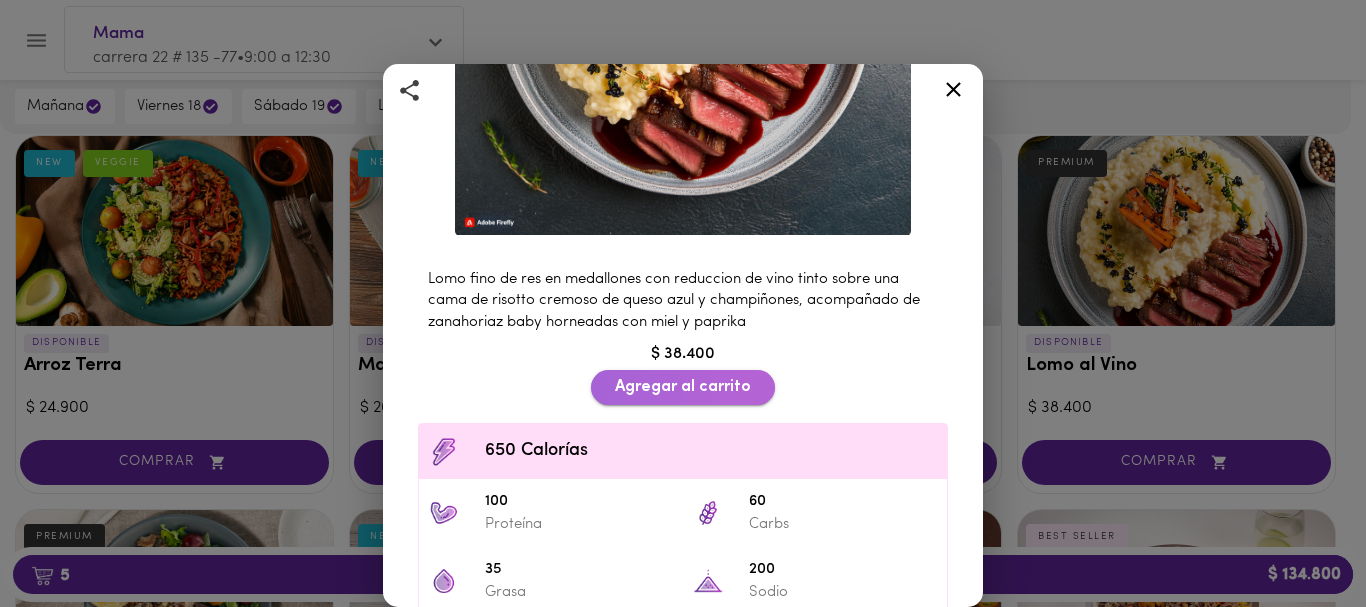 click on "Agregar al carrito" at bounding box center [683, 387] 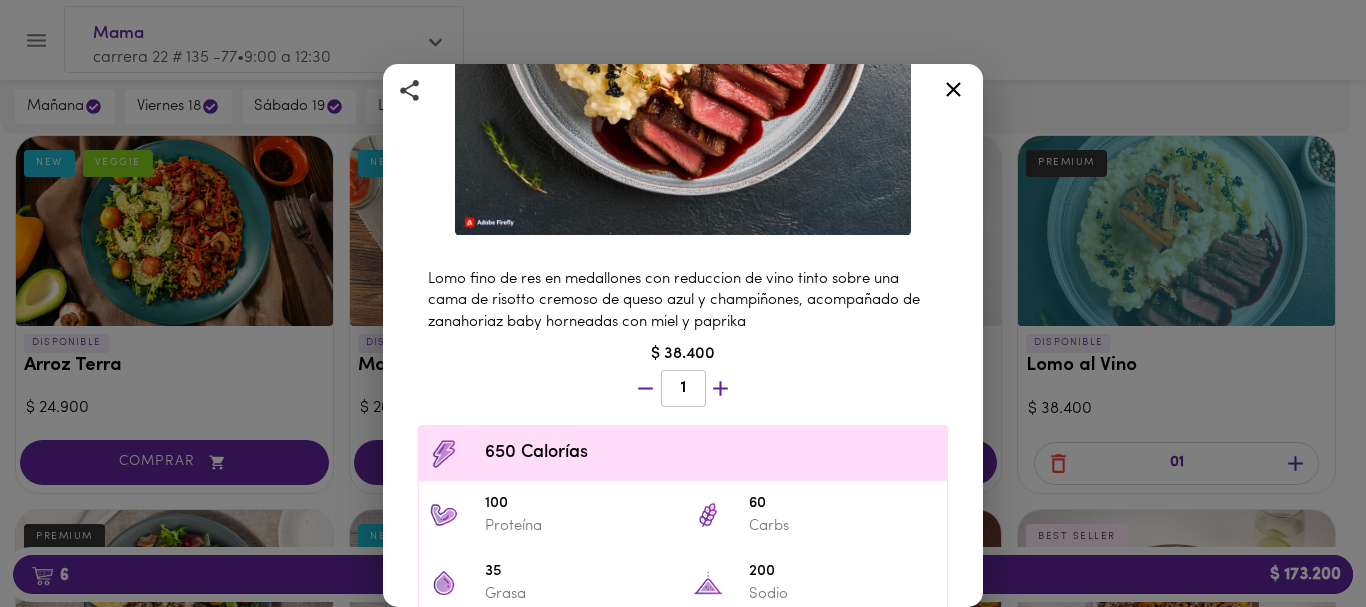 click on "Lomo al Vino   Lomo fino de res sobre una base de risotto PREMIUM Lomo fino de res en medallones con reduccion de vino tinto sobre una cama de risotto cremoso de queso azul y champiñones, acompañado de zanahoriaz baby horneadas con miel y paprika $ 38.400 1 650 Calorías 100 Proteína 60 Carbs 35 Grasa 200 Sodio Ingredientes Lomo fino, Zanahoria baby, Vino Blanco, Vino Tinto, Queso Azul, Crema de Leche, Arroz Parvorizado, C ...  ver más Contiene:   Lacteos" at bounding box center (683, 303) 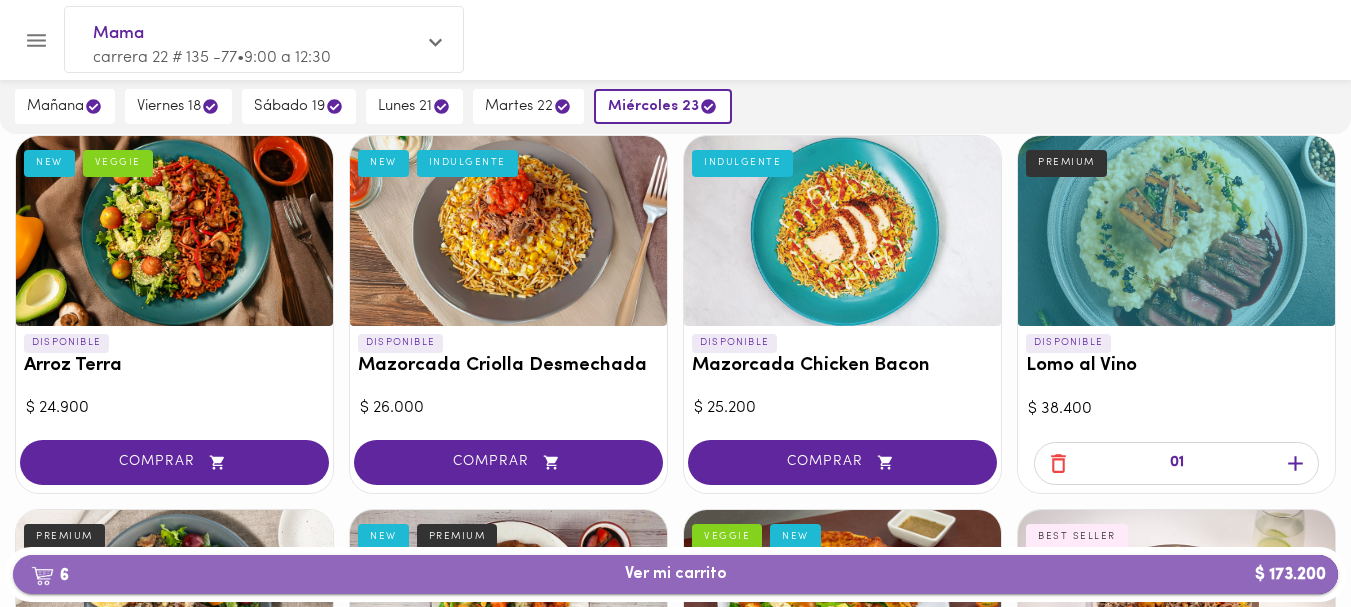 click on "6 Ver mi carrito $ 173.200" at bounding box center (675, 574) 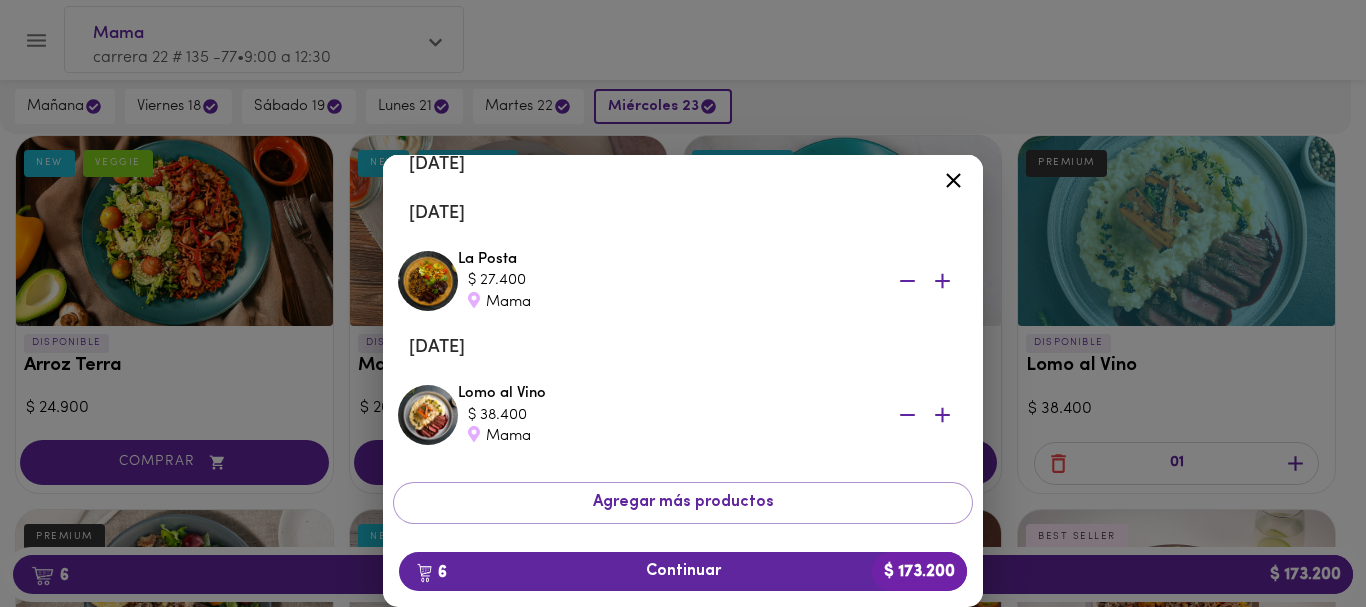 scroll, scrollTop: 625, scrollLeft: 0, axis: vertical 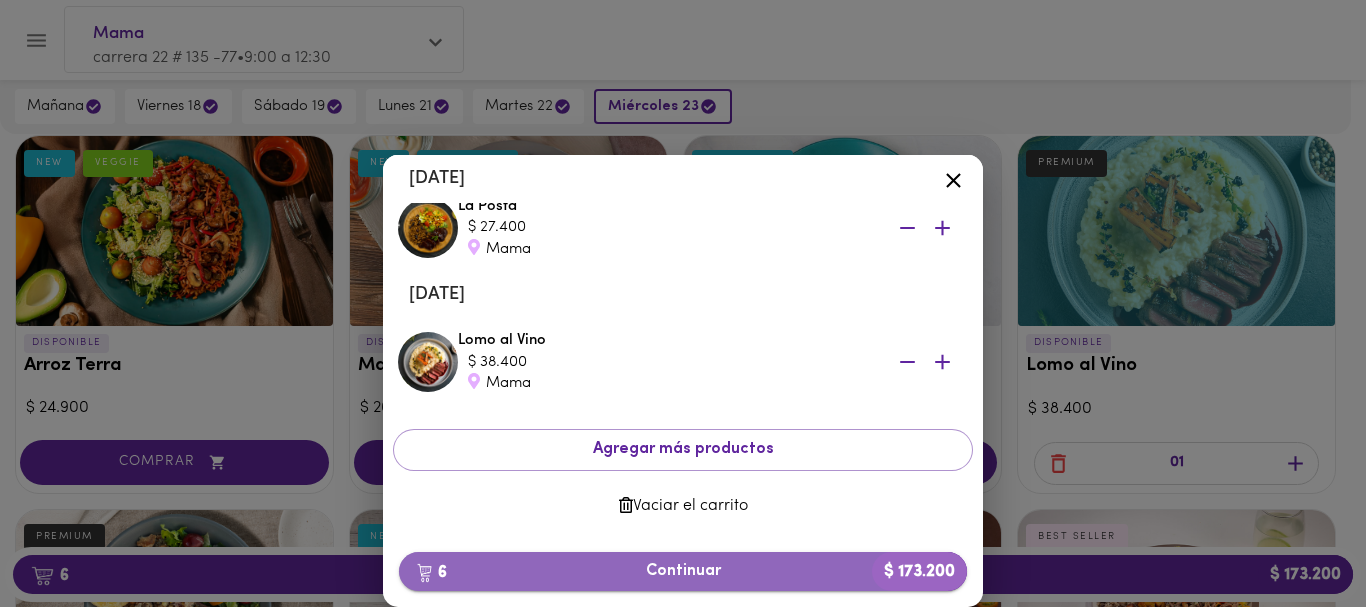 click on "6 Continuar $ 173.200" at bounding box center (683, 571) 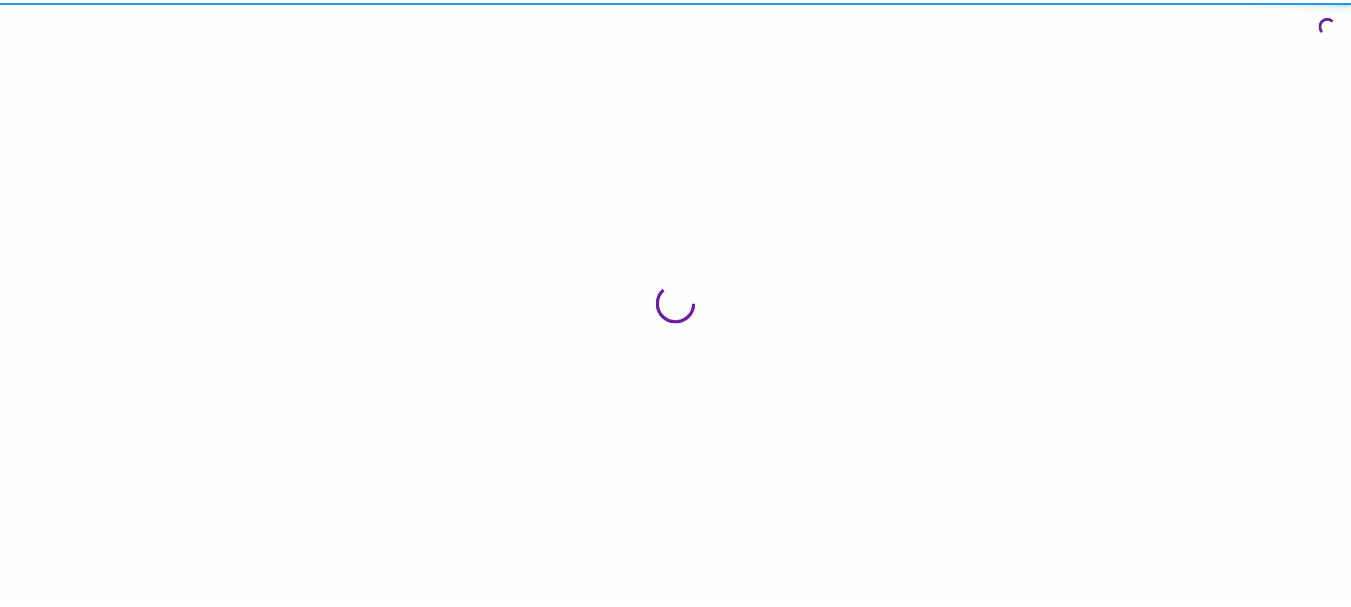 scroll, scrollTop: 0, scrollLeft: 0, axis: both 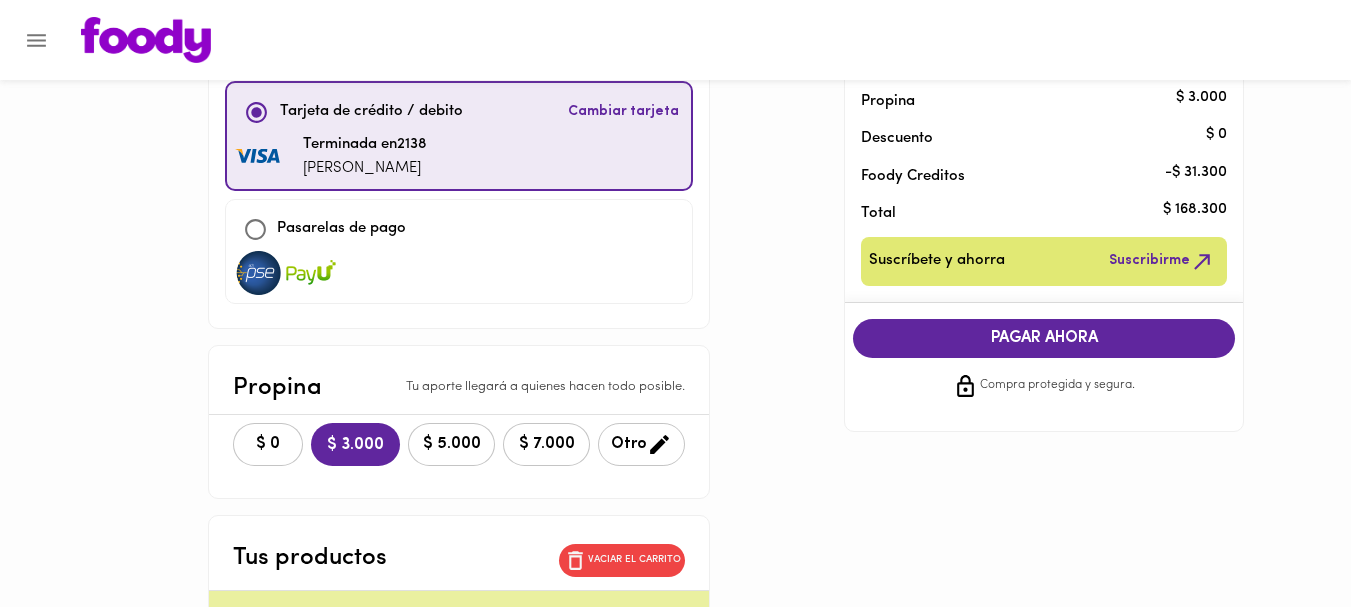 click on "Otro" at bounding box center [641, 444] 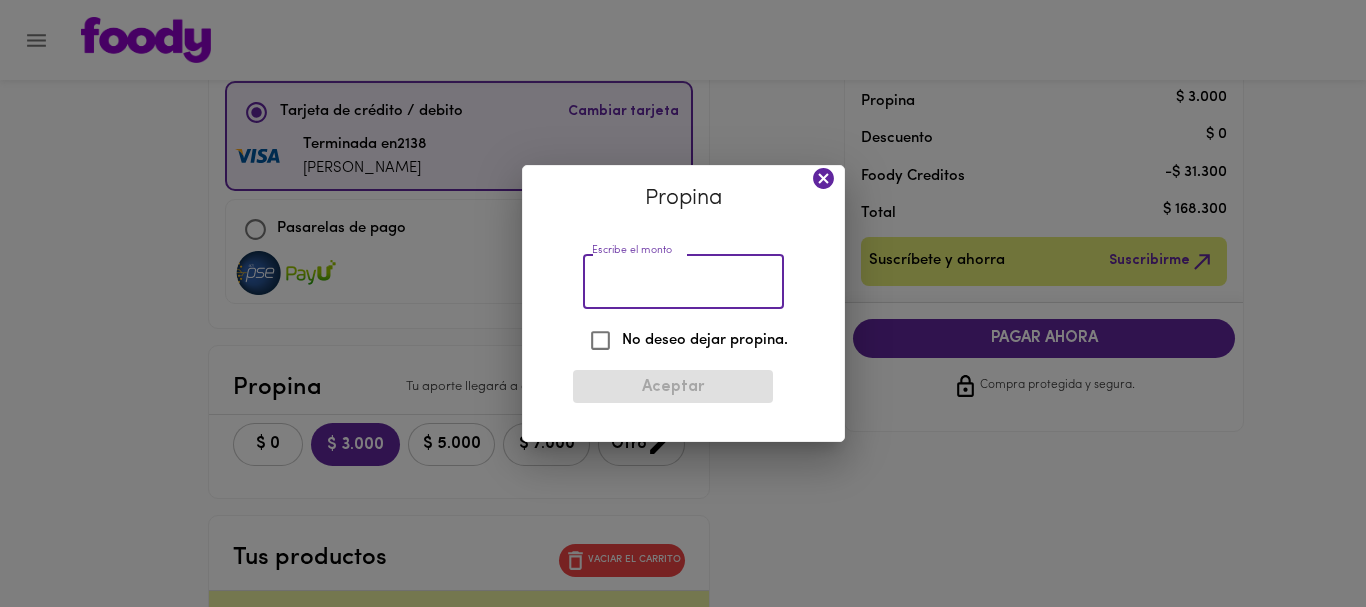 click on "Escribe el monto" at bounding box center [683, 281] 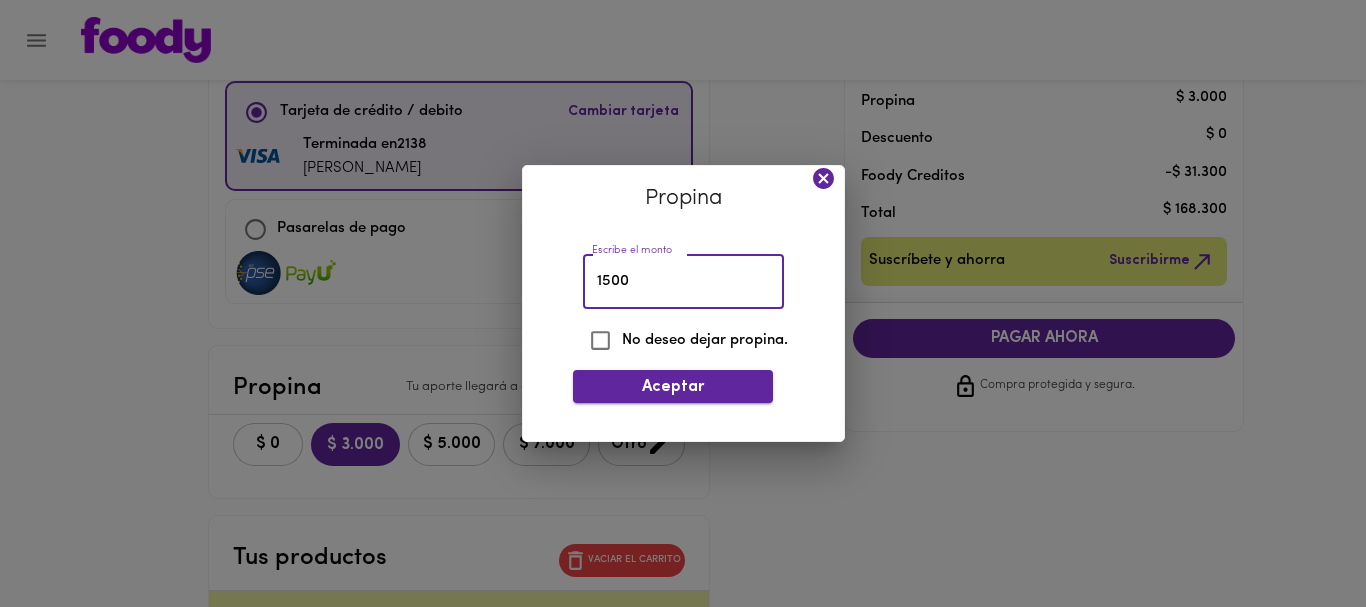 type on "1500" 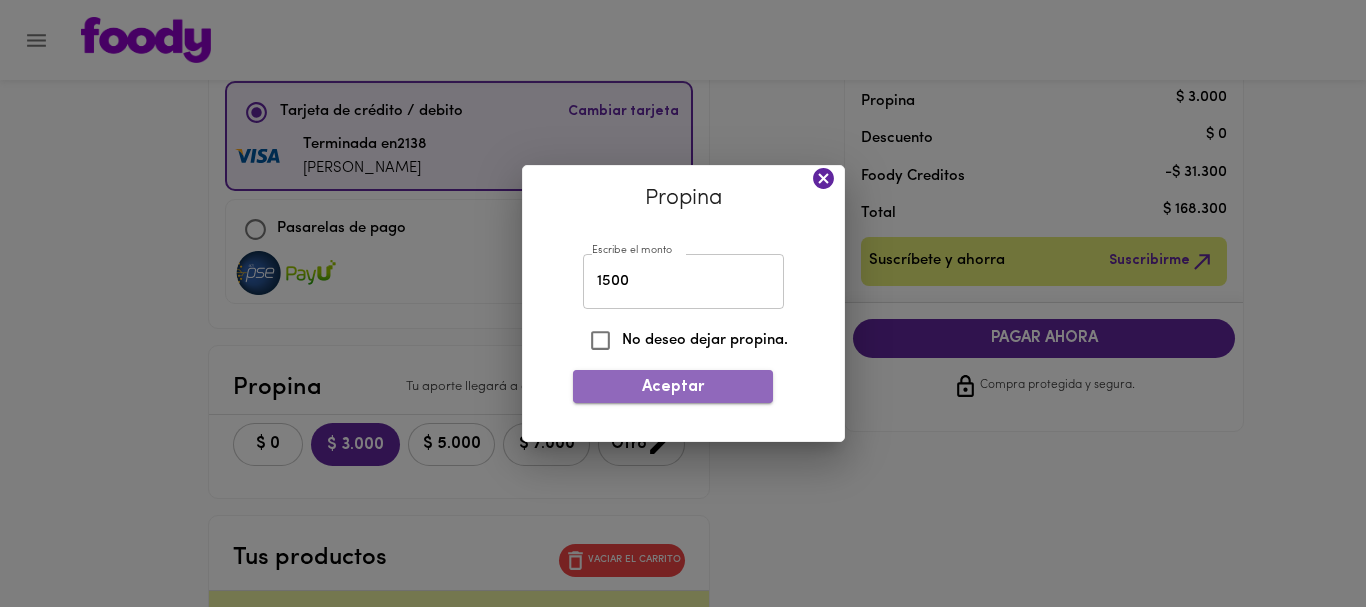 click on "Aceptar" at bounding box center [673, 387] 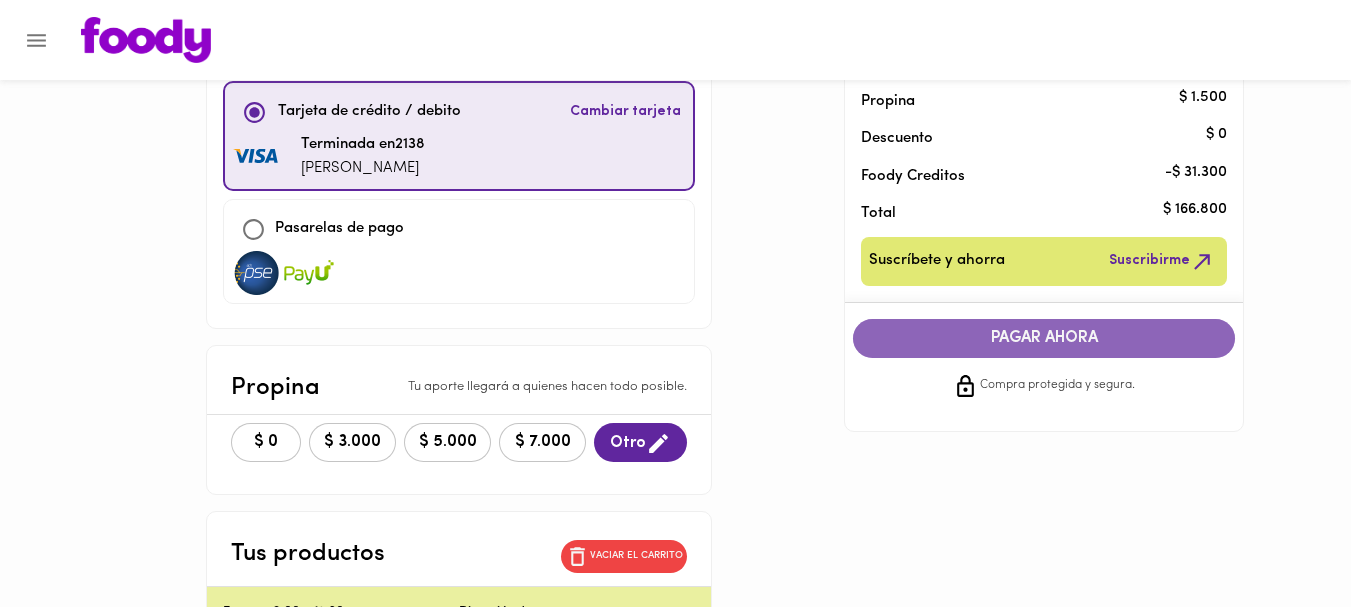 click on "PAGAR AHORA" at bounding box center (1044, 338) 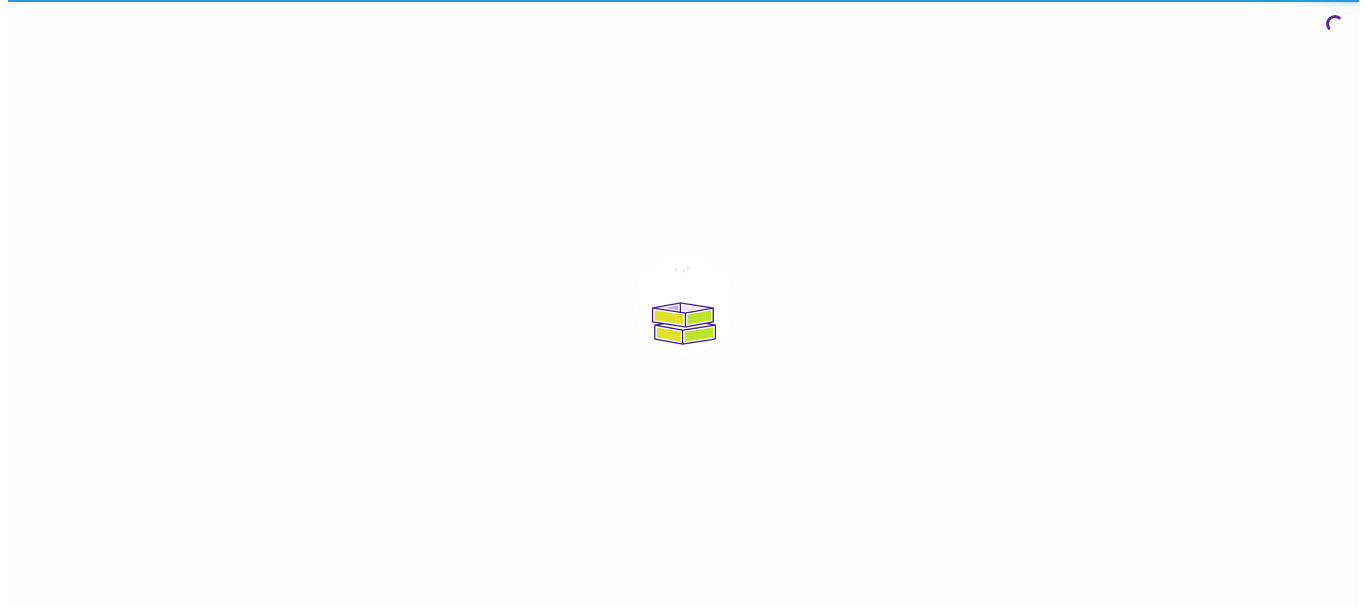 scroll, scrollTop: 0, scrollLeft: 0, axis: both 